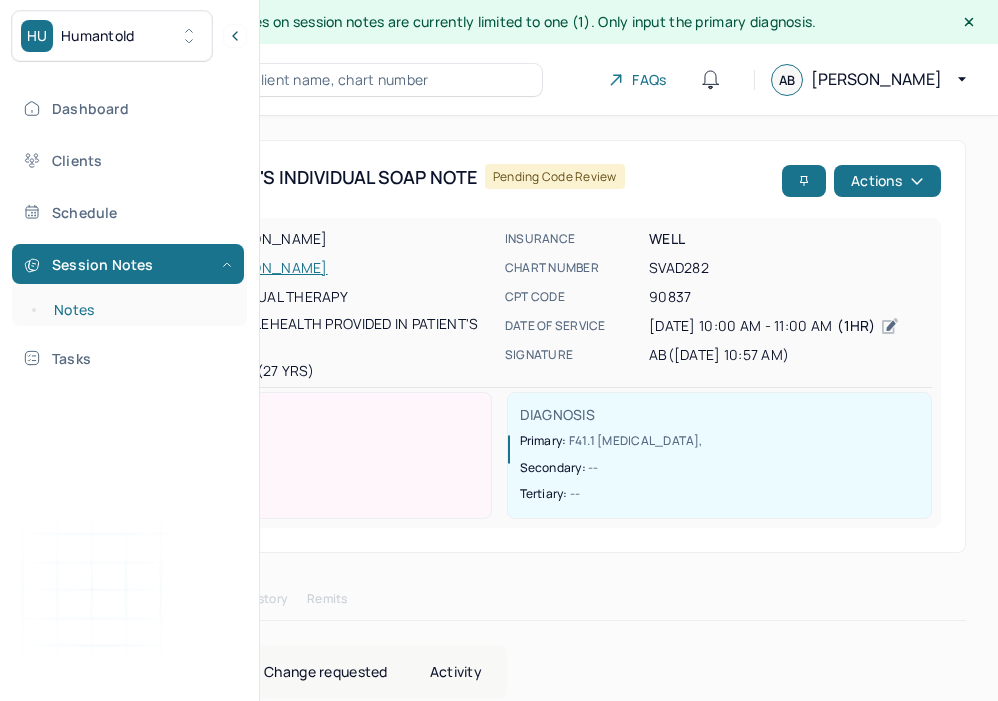 scroll, scrollTop: 36, scrollLeft: 0, axis: vertical 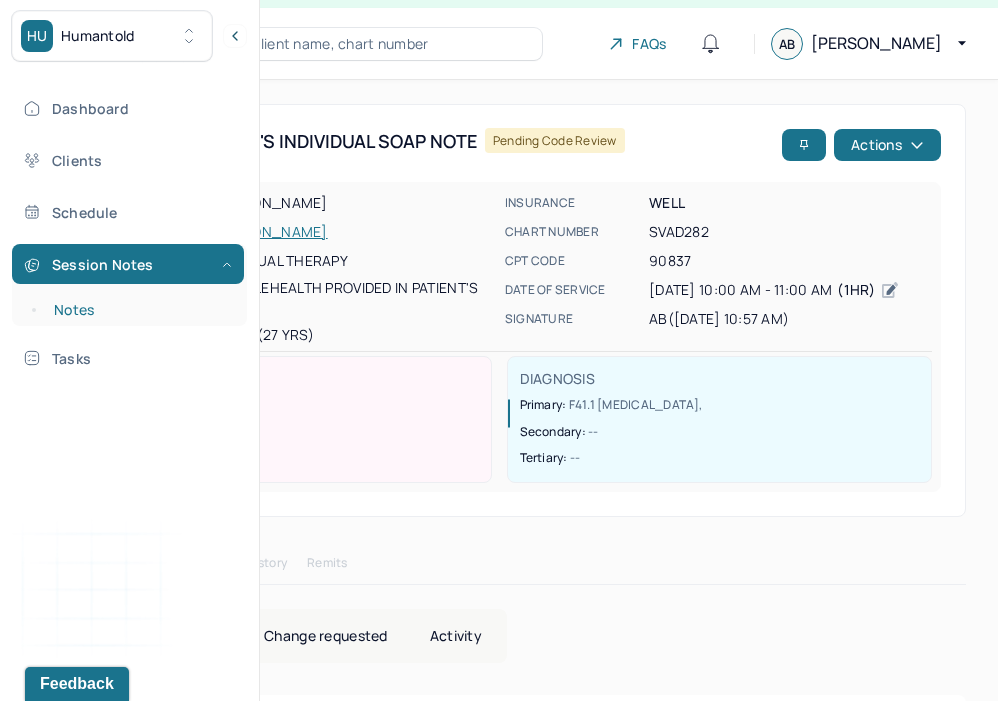 click on "Notes" at bounding box center [139, 310] 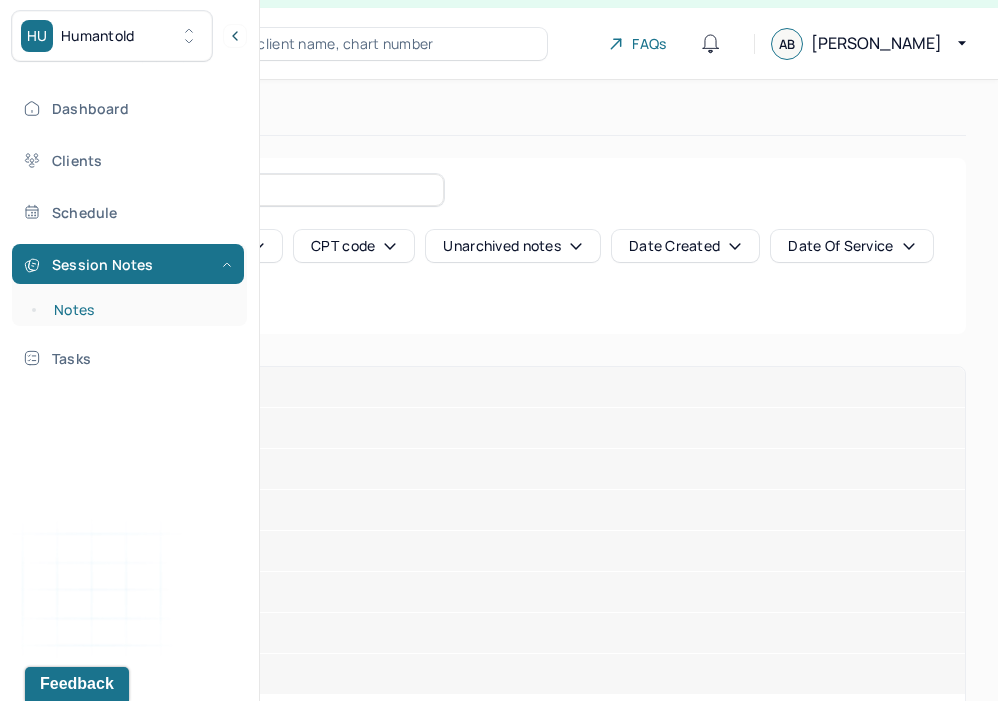 scroll, scrollTop: 0, scrollLeft: 0, axis: both 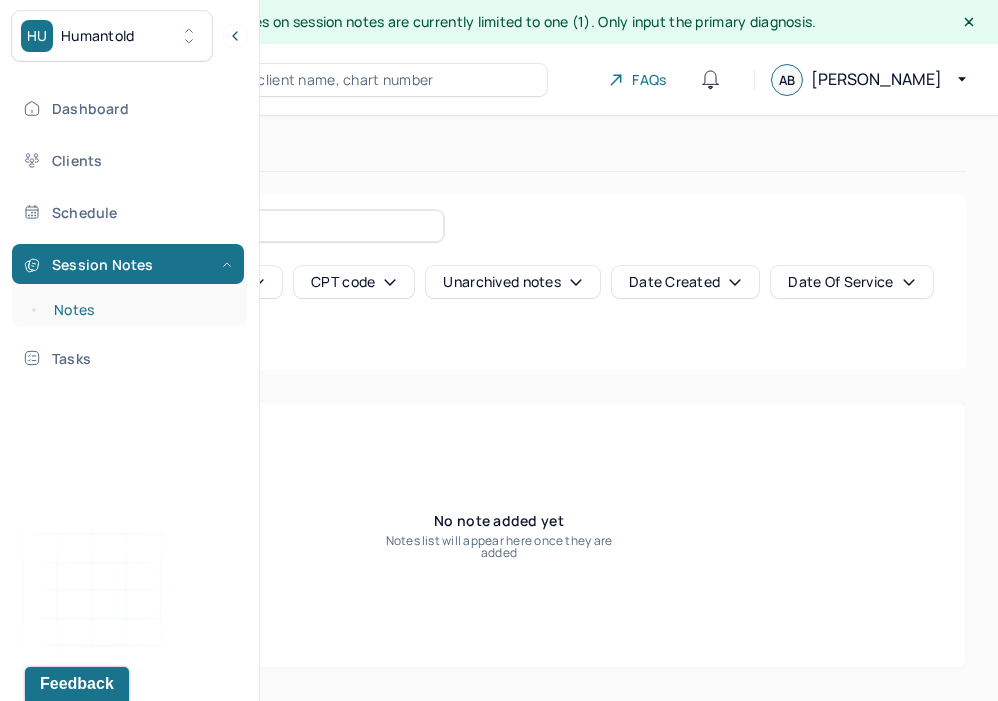click on "Notes" at bounding box center [139, 310] 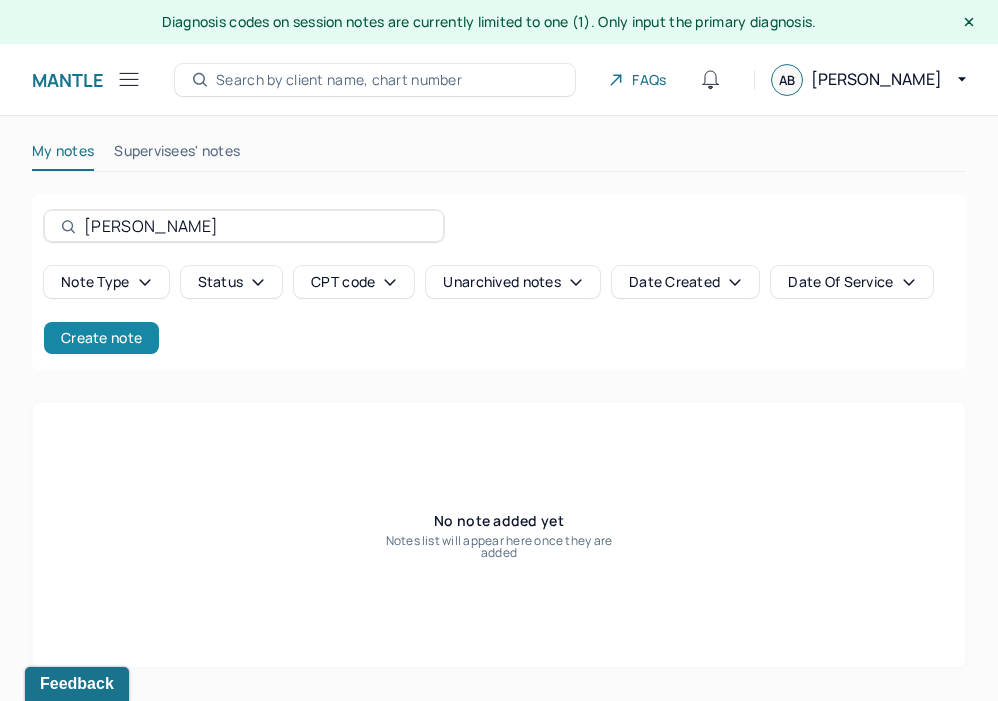 click on "Create note" at bounding box center [101, 338] 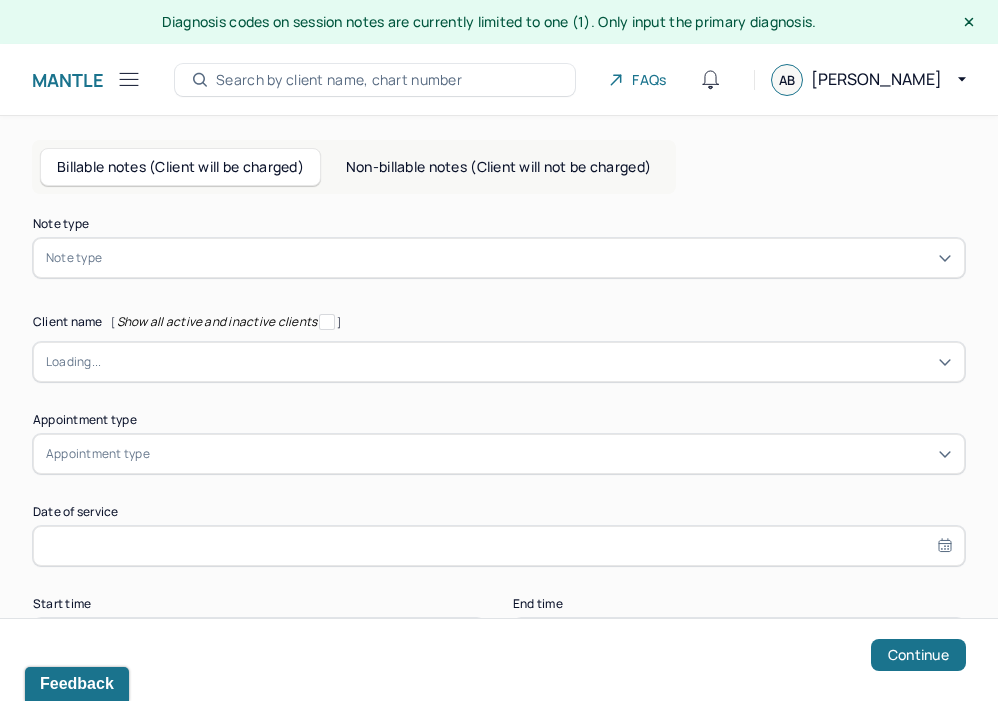 click on "Note type" at bounding box center [74, 258] 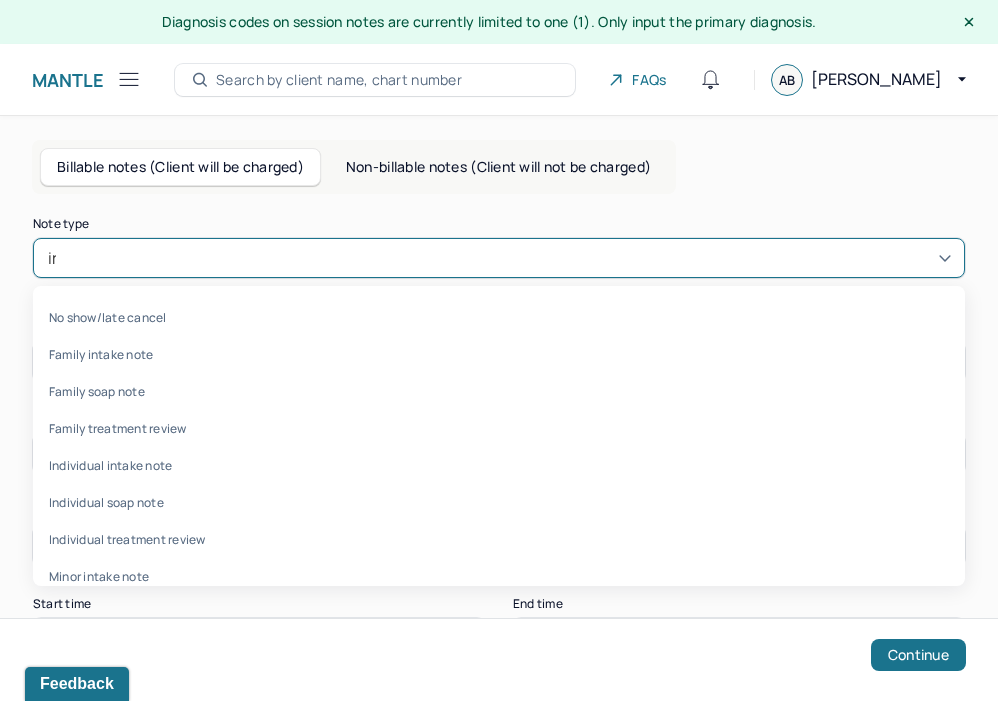 type on "indi" 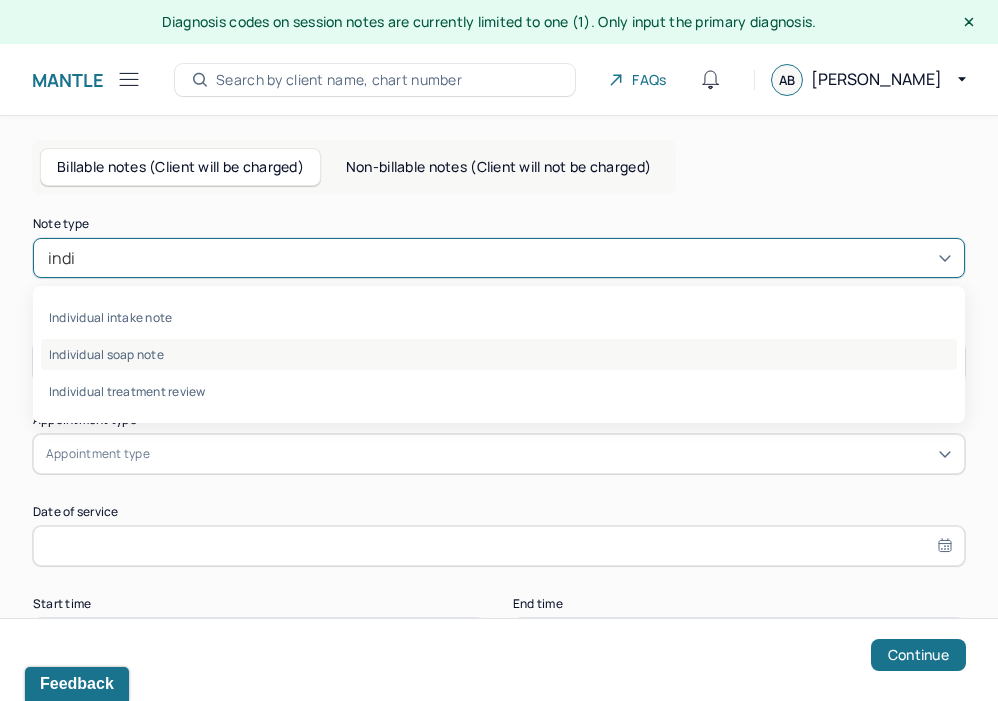 click on "Individual soap note" at bounding box center (499, 354) 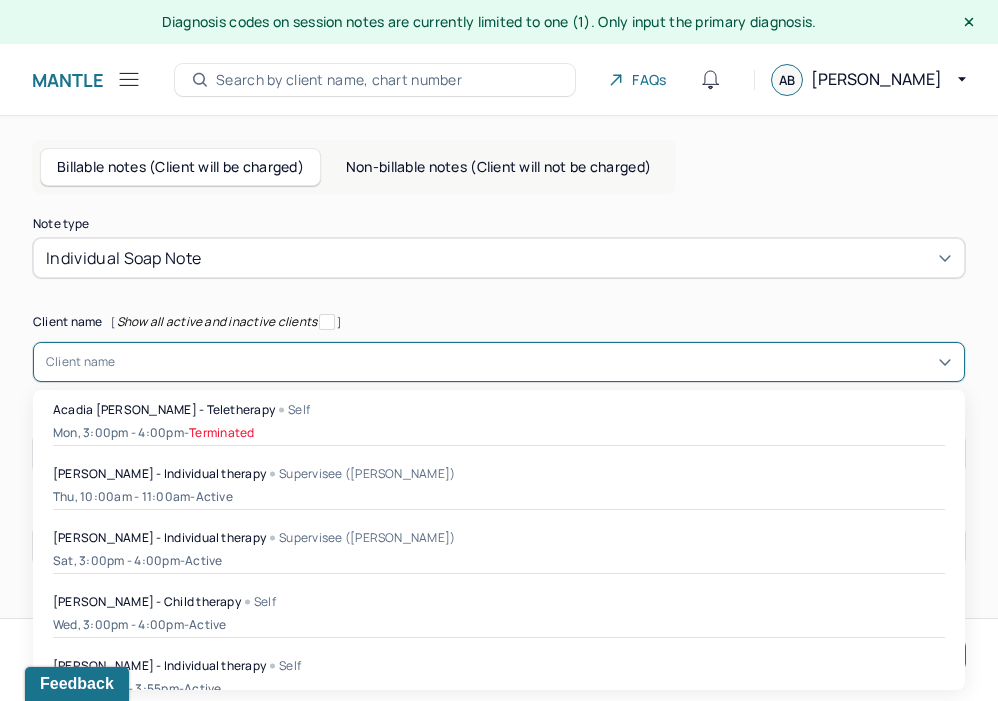 click on "Client name" at bounding box center (81, 362) 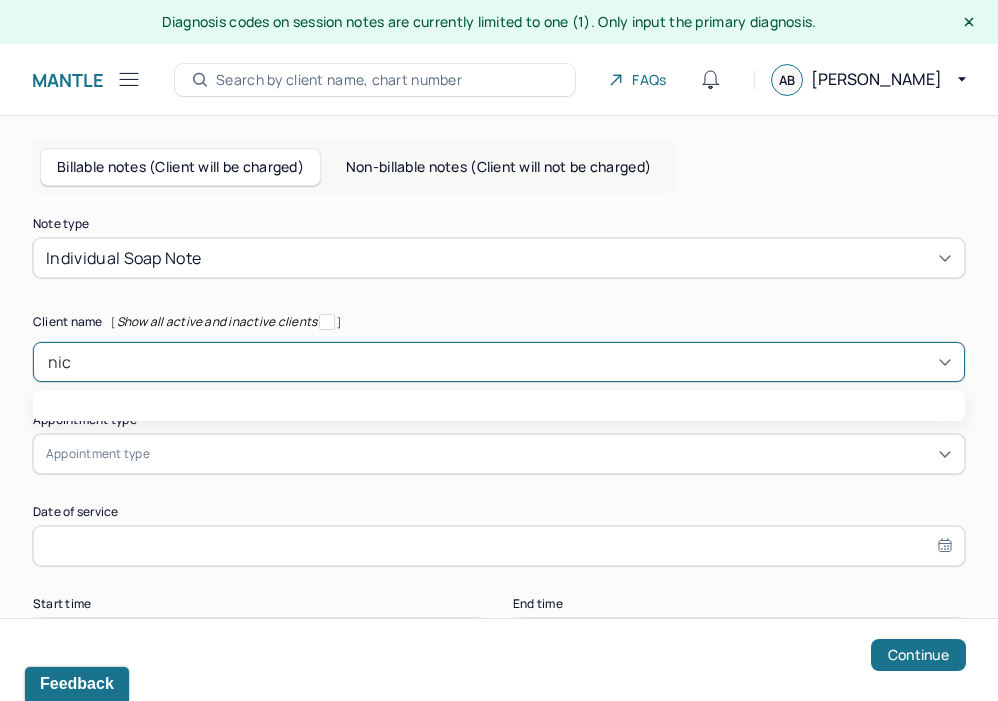 type on "nico" 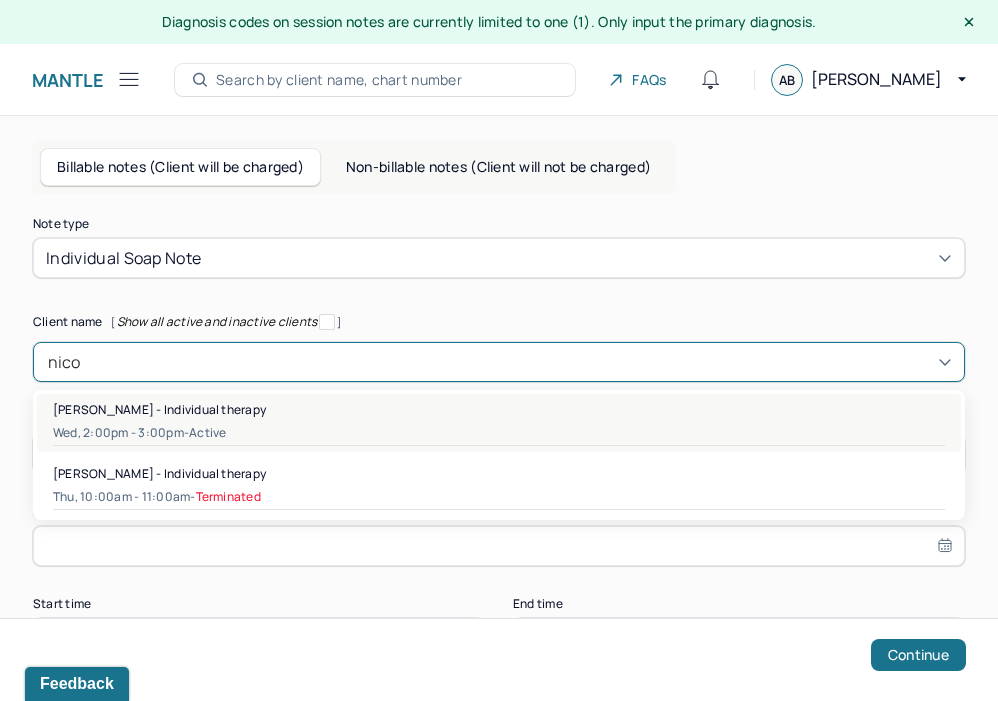 click on "[PERSON_NAME] - Individual therapy" at bounding box center (159, 409) 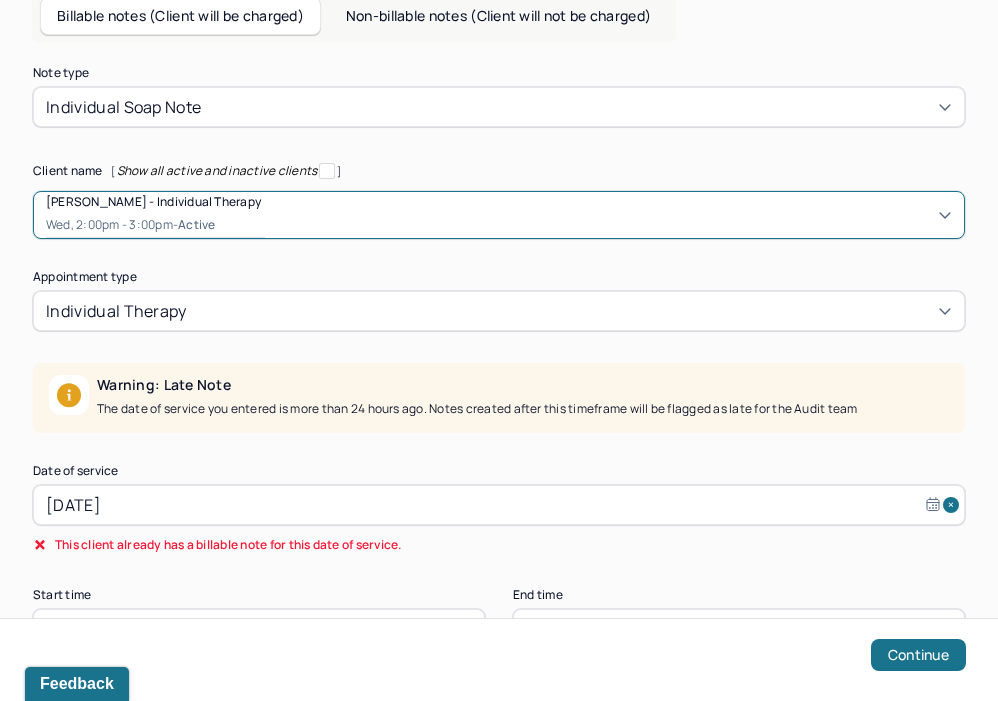 scroll, scrollTop: 157, scrollLeft: 0, axis: vertical 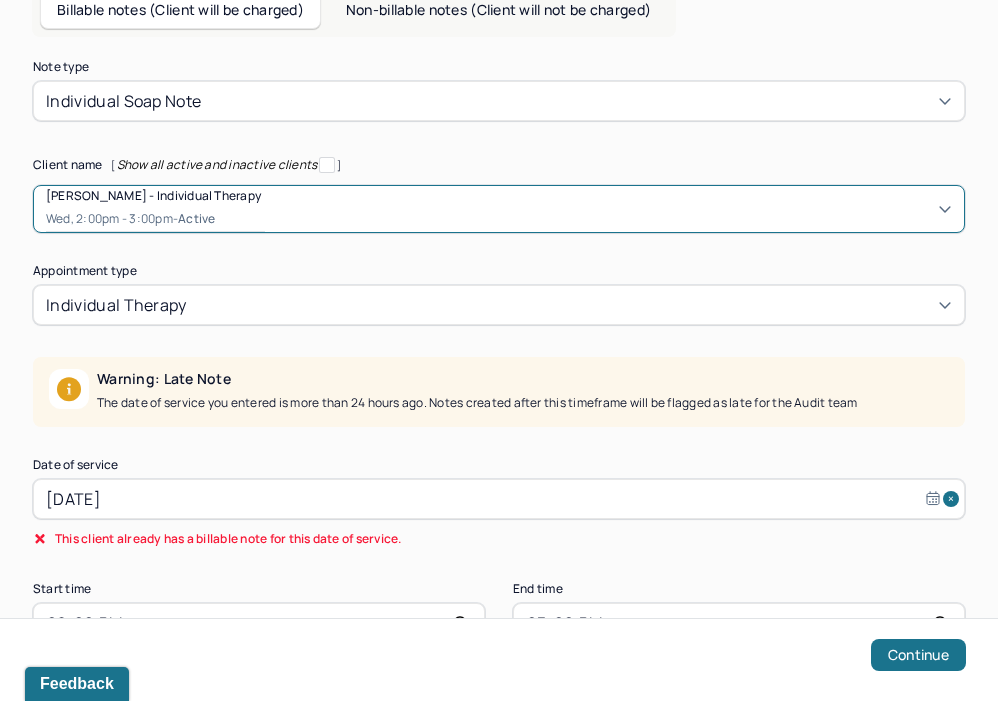 click on "[DATE]" at bounding box center [499, 499] 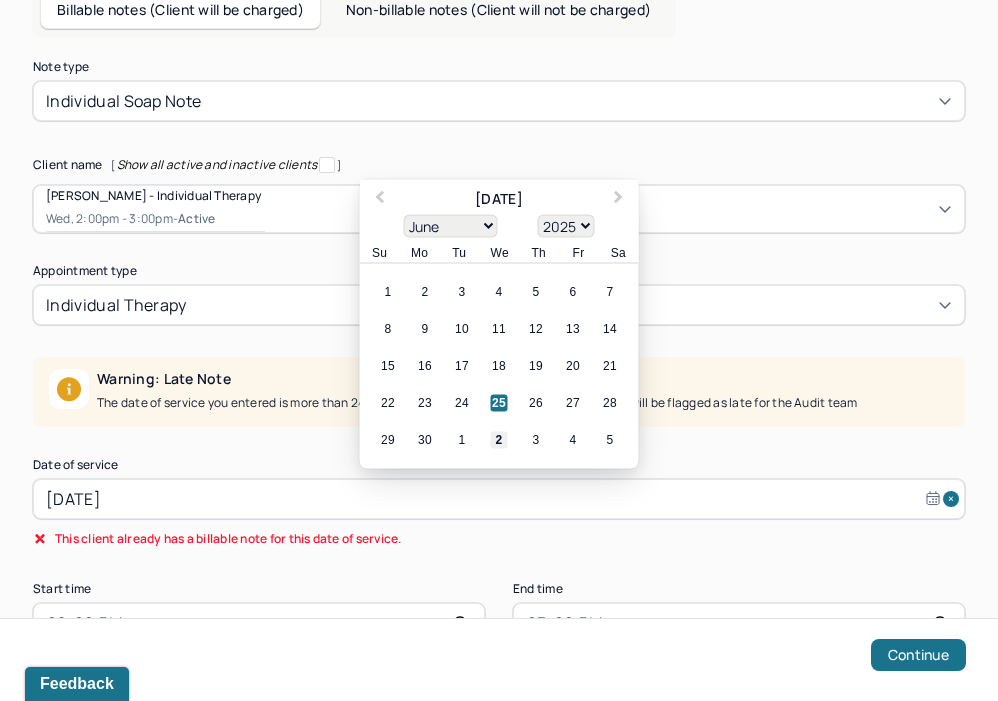 click on "2" at bounding box center [499, 440] 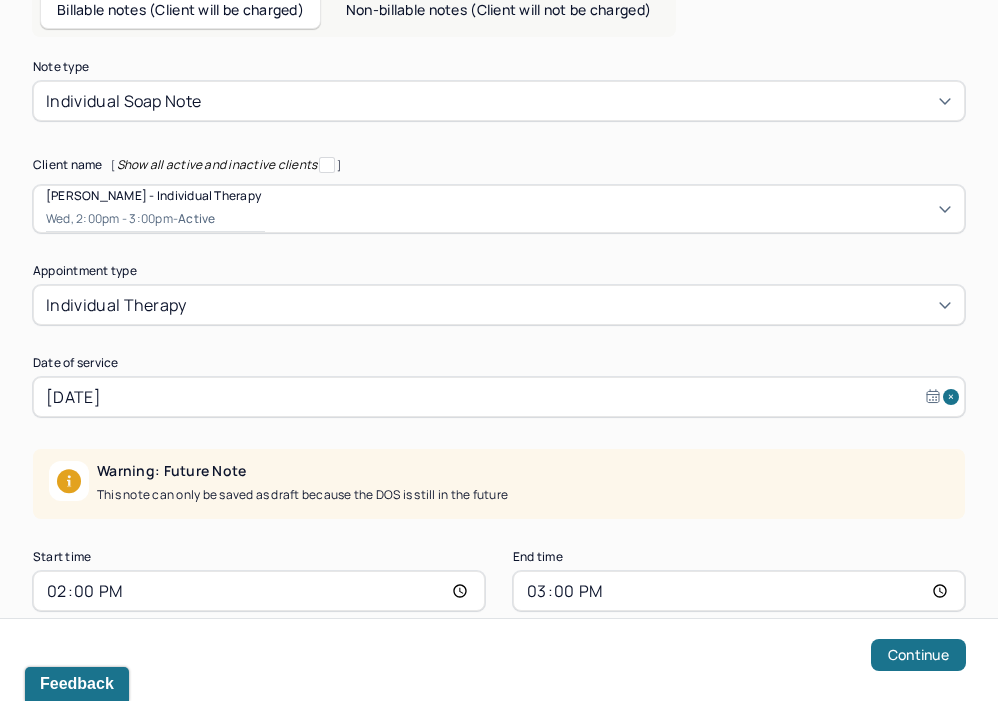 scroll, scrollTop: 222, scrollLeft: 0, axis: vertical 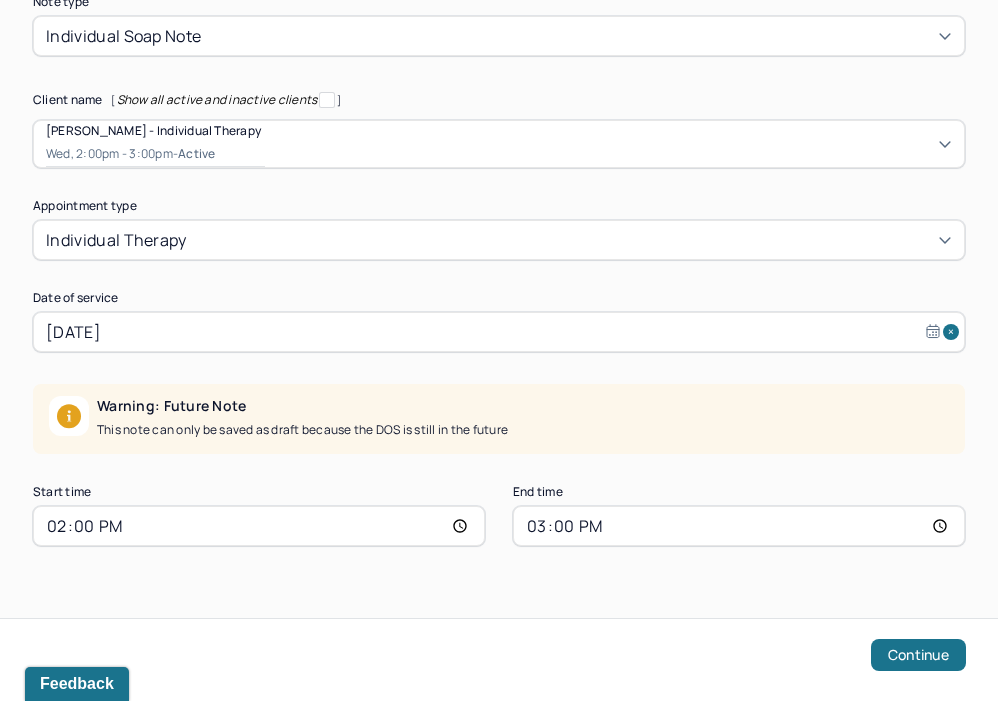 click on "14:00" at bounding box center [259, 526] 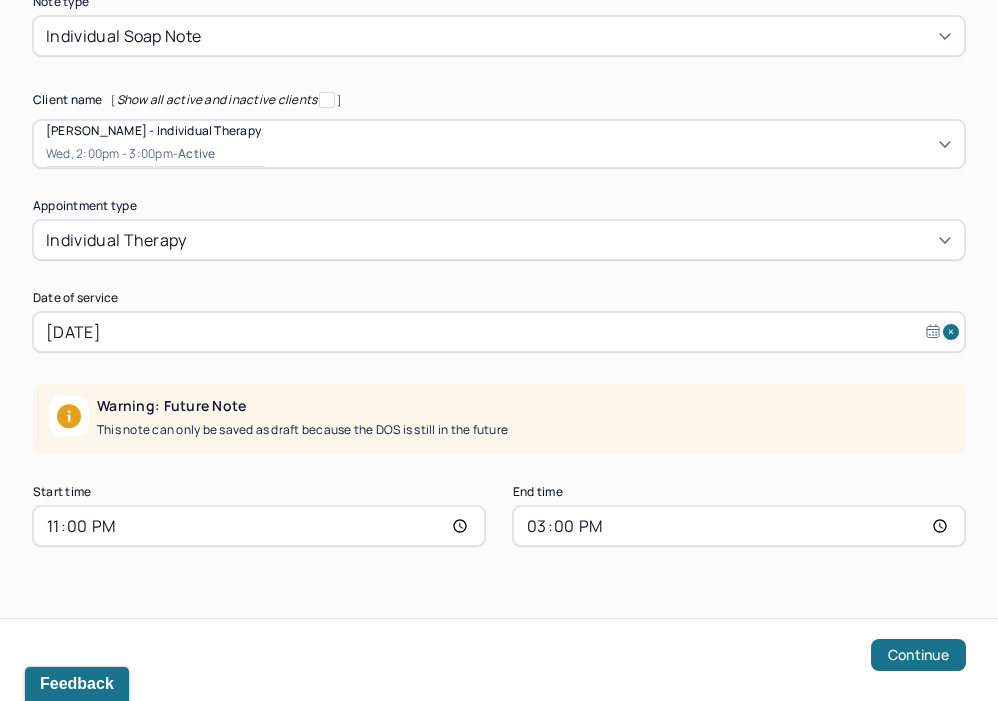 click on "23:00" at bounding box center (259, 526) 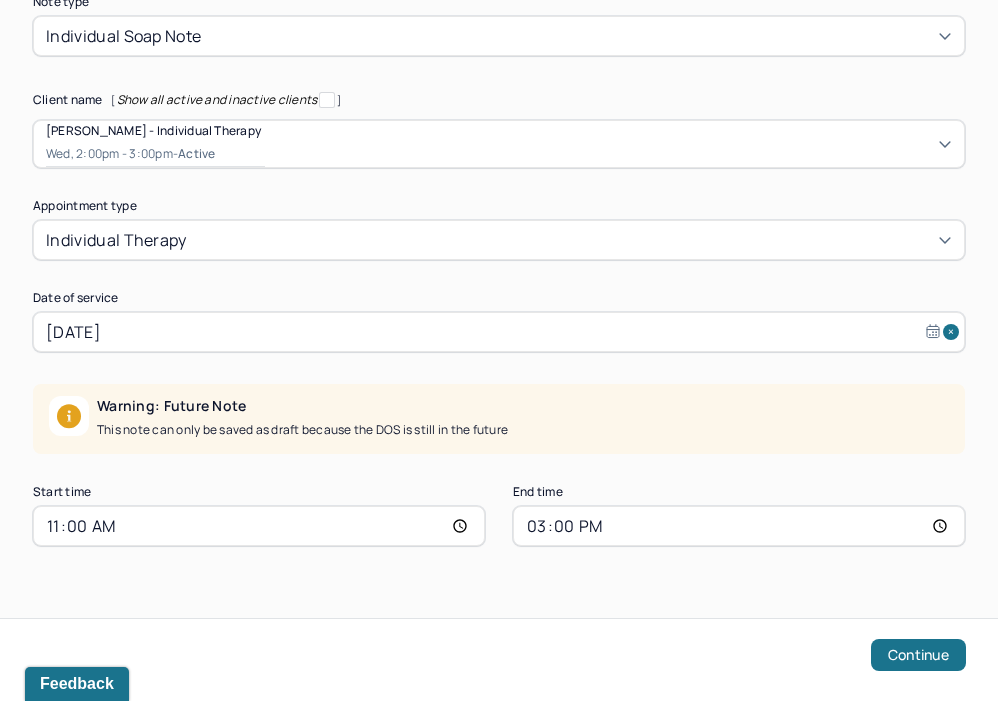 scroll, scrollTop: 120, scrollLeft: 0, axis: vertical 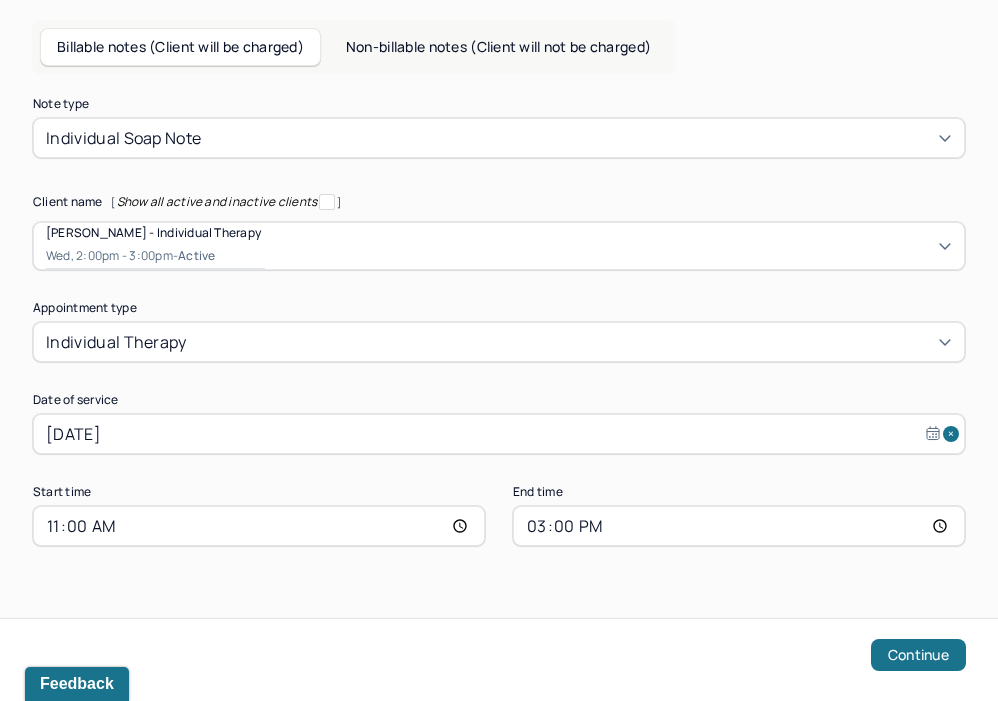 click on "15:00" at bounding box center (739, 526) 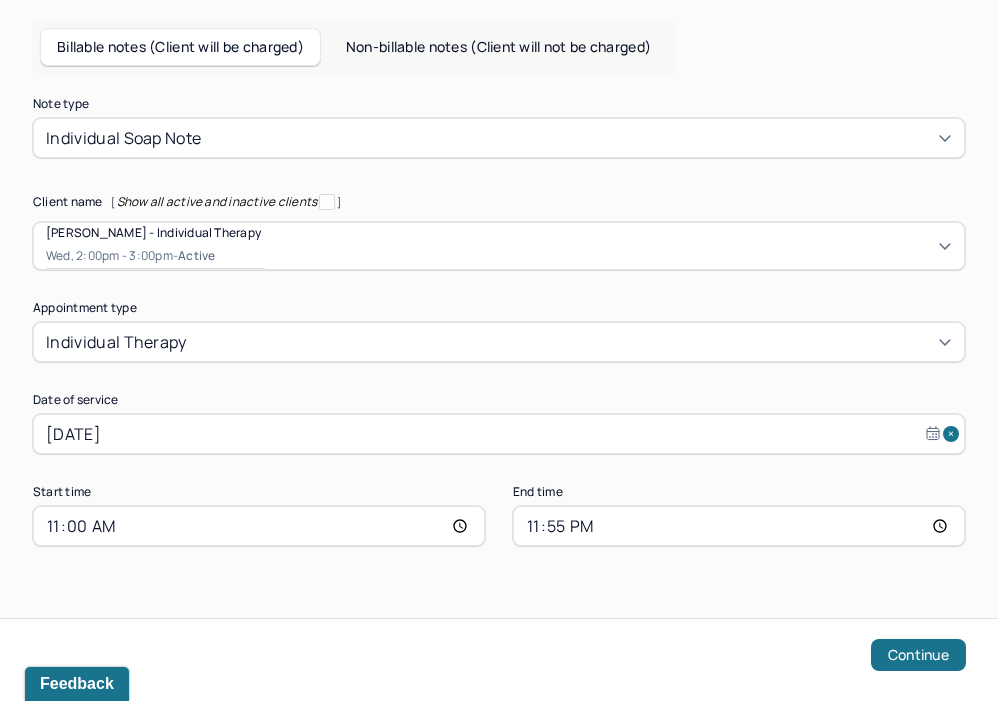 type on "11:55" 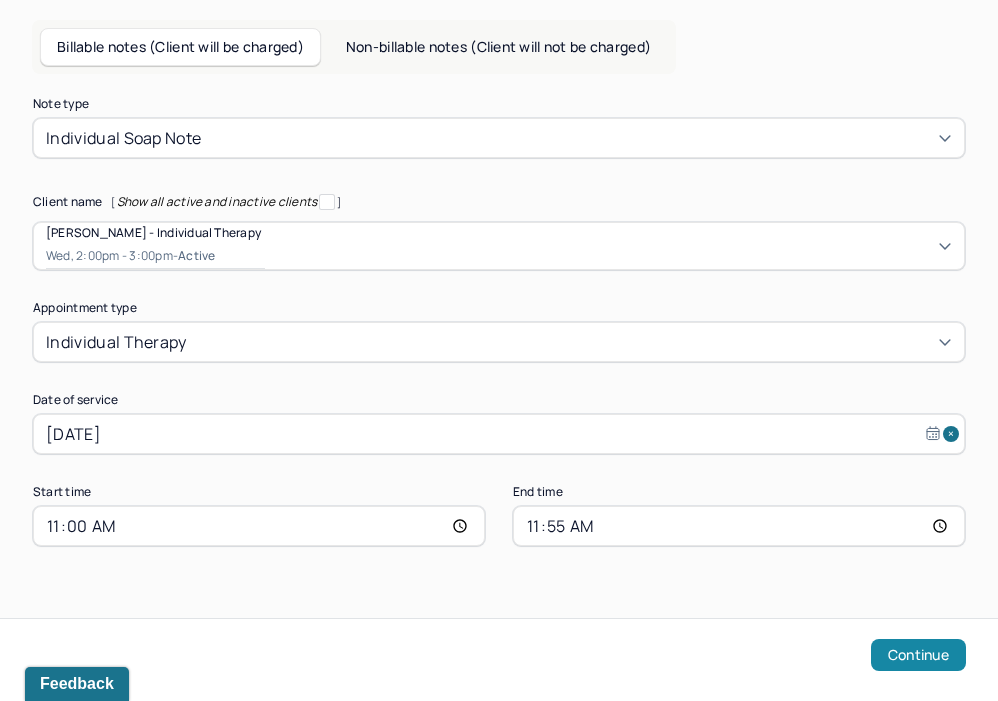 click on "Continue" at bounding box center [918, 655] 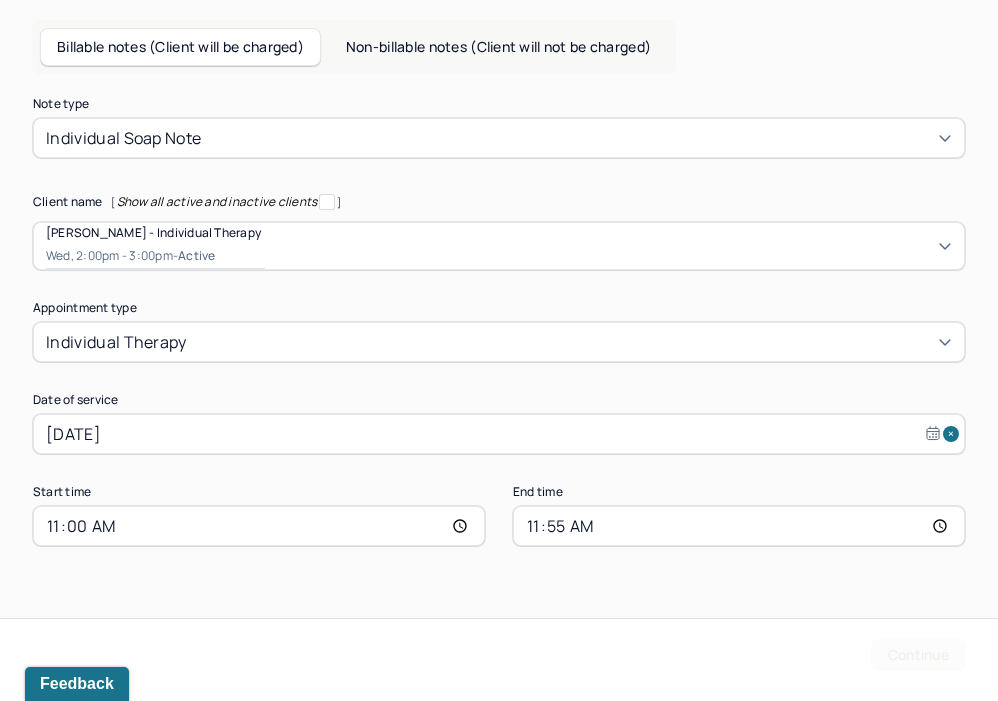 scroll, scrollTop: 0, scrollLeft: 0, axis: both 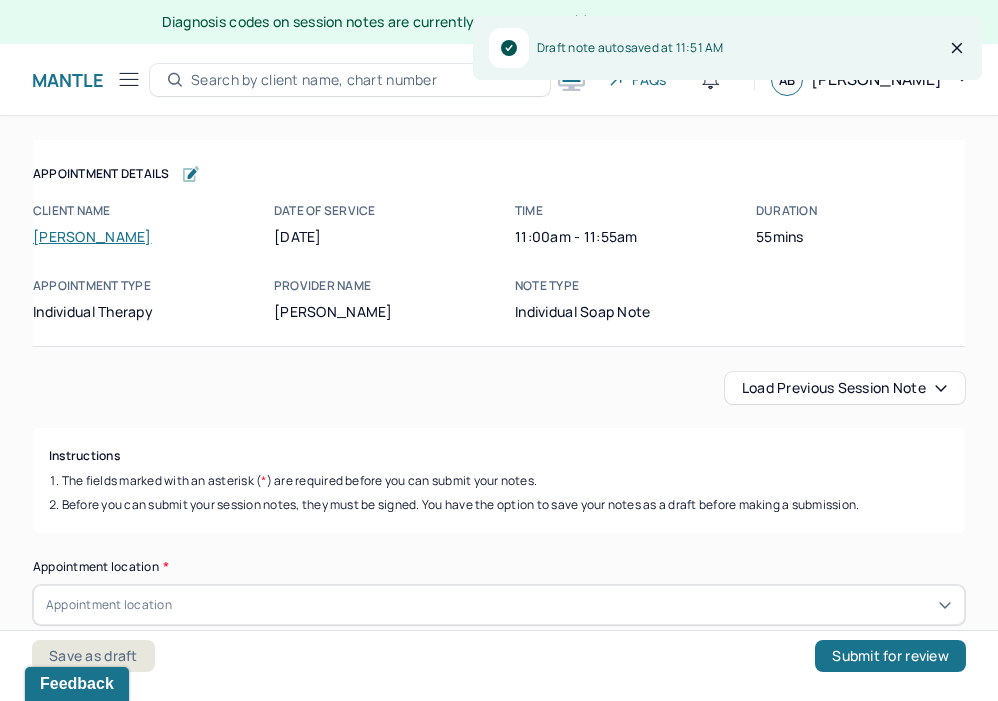 click on "Appointment Details     Client name [PERSON_NAME] Date of service [DATE] Time 11:00am - 11:55am Duration 55mins Appointment type individual therapy Provider name [PERSON_NAME] Note type Individual soap note Appointment Details     Client name [PERSON_NAME] Date of service [DATE] Time 11:00am - 11:55am Duration 55mins Appointment type individual therapy Provider name [PERSON_NAME] Note type Individual soap note   Load previous session note   Instructions The fields marked with an asterisk ( * ) are required before you can submit your notes. Before you can submit your session notes, they must be signed. You have the option to save your notes as a draft before making a submission. Appointment location * Appointment location Primary diagnosis * Primary diagnosis Secondary diagnosis (optional) Secondary diagnosis Tertiary diagnosis (optional) Tertiary diagnosis Emotional / Behavioural symptoms demonstrated * Causing * Causing Intention for Session * Intention for Session Session Note Subjective * *" at bounding box center (499, 2369) 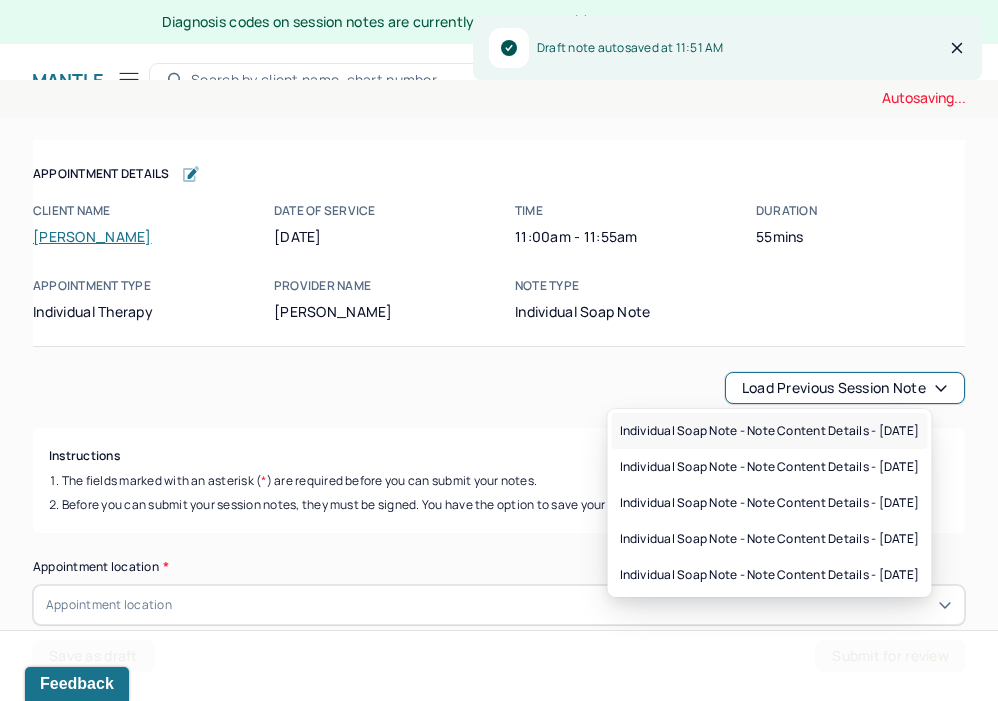 click on "Individual soap note   - Note content Details -   [DATE]" at bounding box center (770, 431) 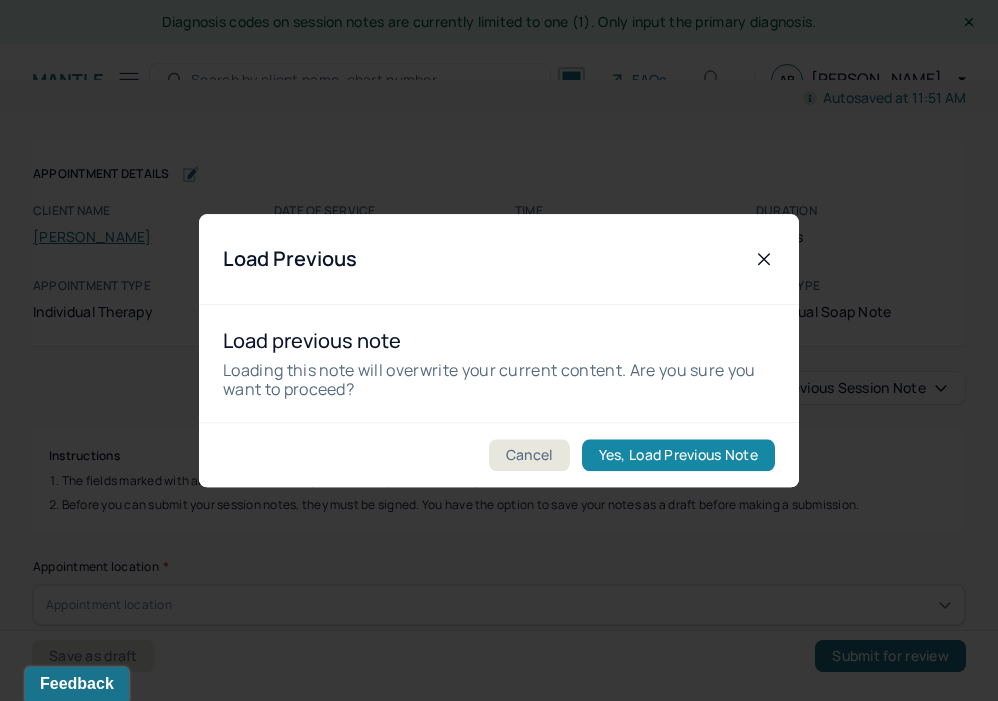 click on "Yes, Load Previous Note" at bounding box center (678, 455) 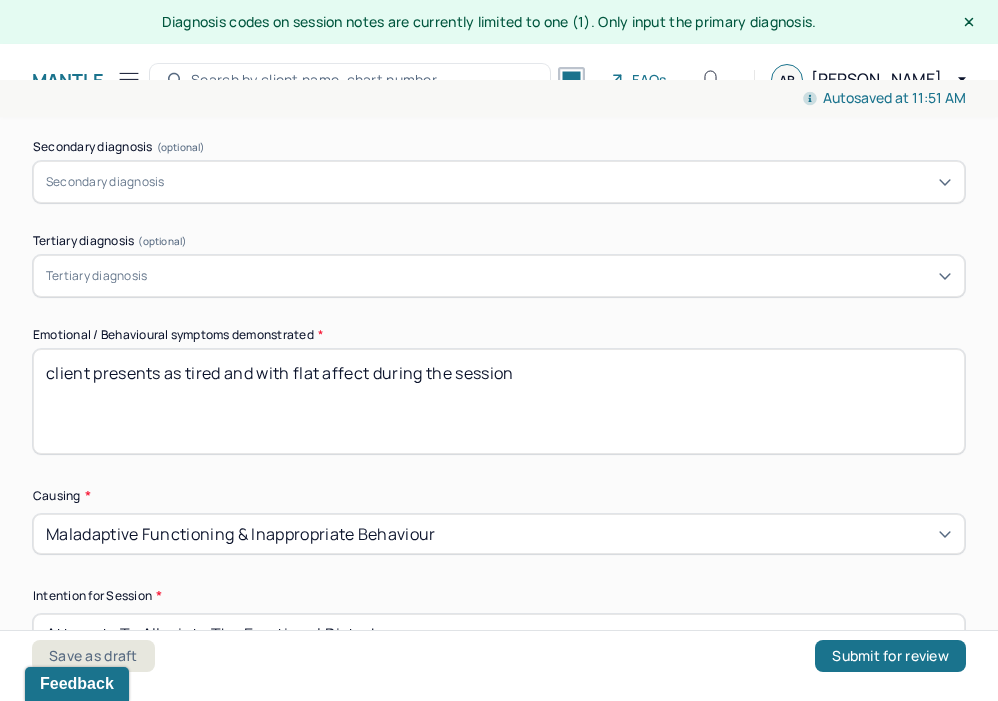 scroll, scrollTop: 877, scrollLeft: 0, axis: vertical 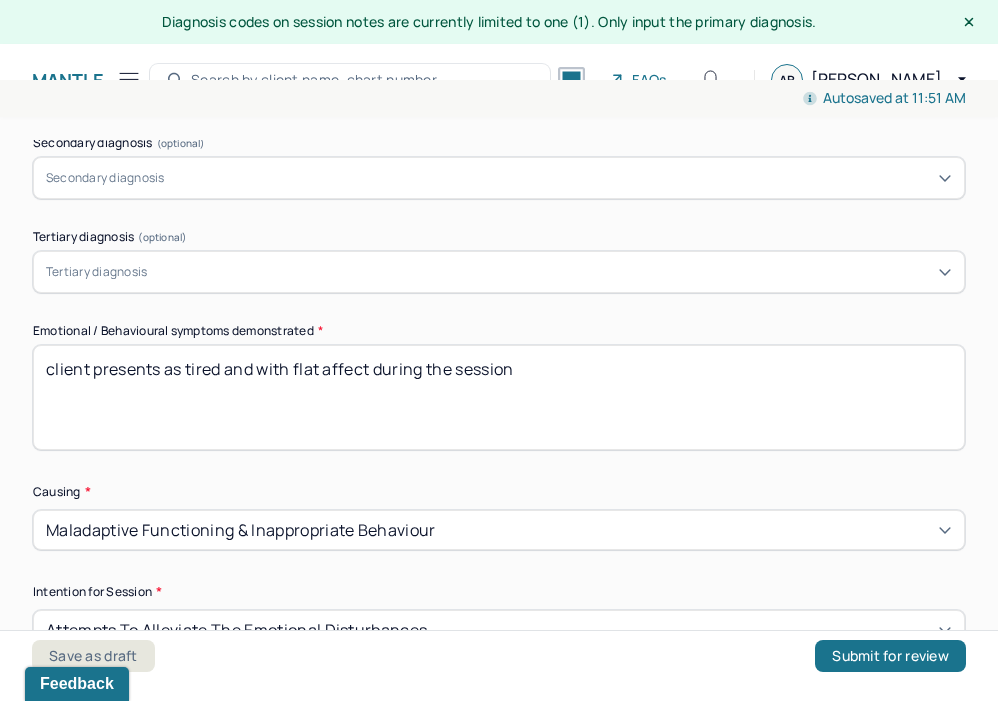 drag, startPoint x: 549, startPoint y: 381, endPoint x: 181, endPoint y: 368, distance: 368.22955 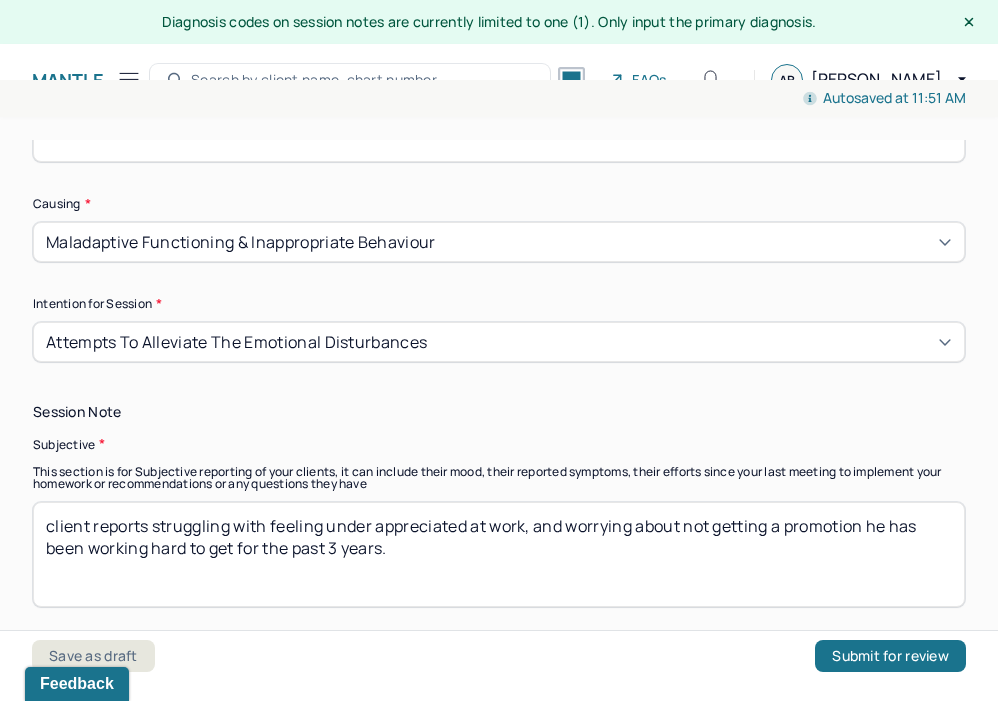 scroll, scrollTop: 1178, scrollLeft: 0, axis: vertical 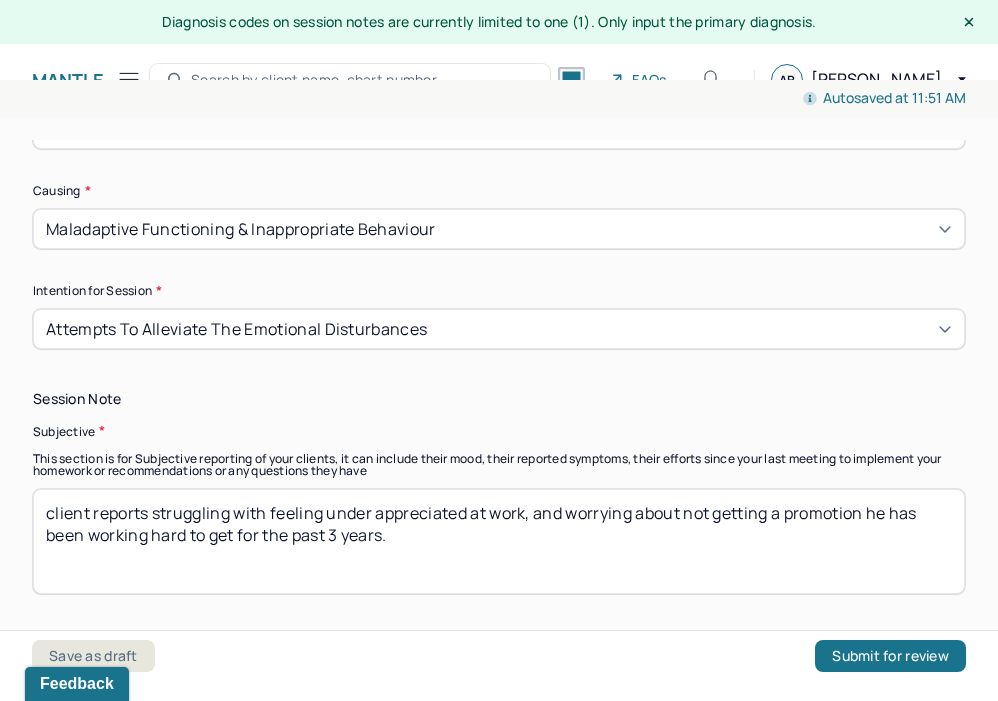 type on "client presents as distracted and upset during the session; inpatient." 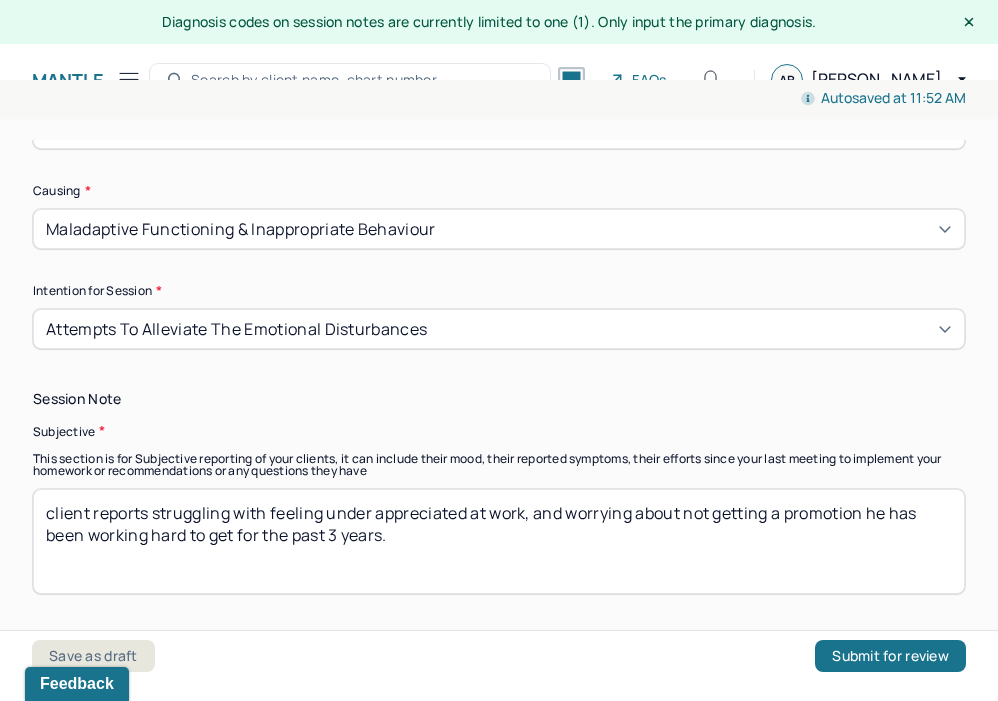 drag, startPoint x: 437, startPoint y: 534, endPoint x: 150, endPoint y: 505, distance: 288.46143 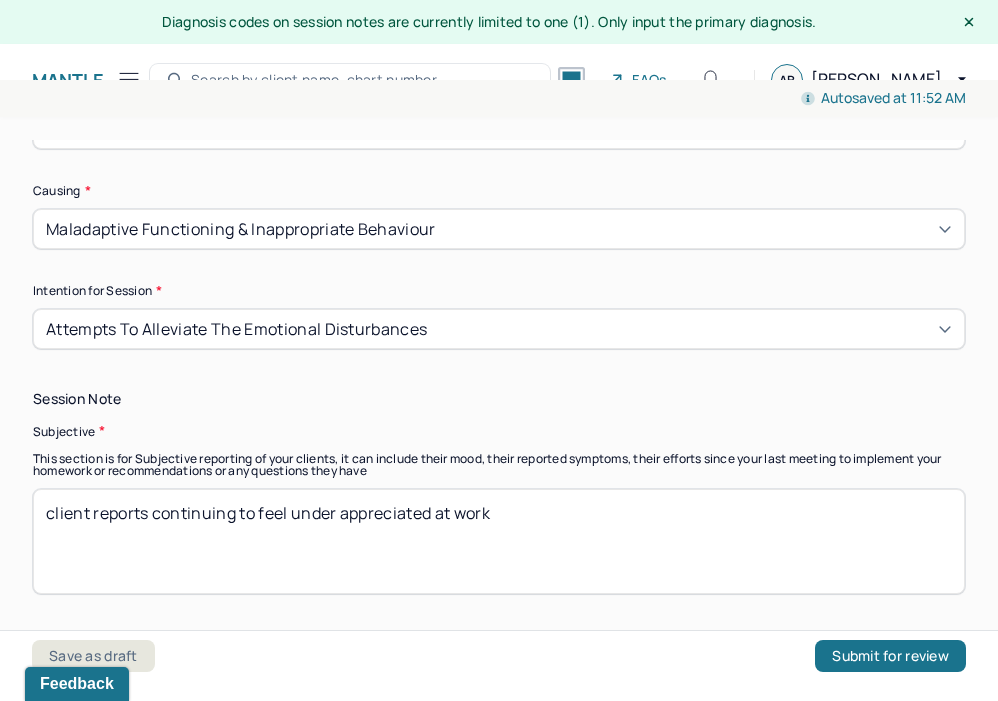click on "client reports continuing to feel underappreciated at work" at bounding box center (499, 541) 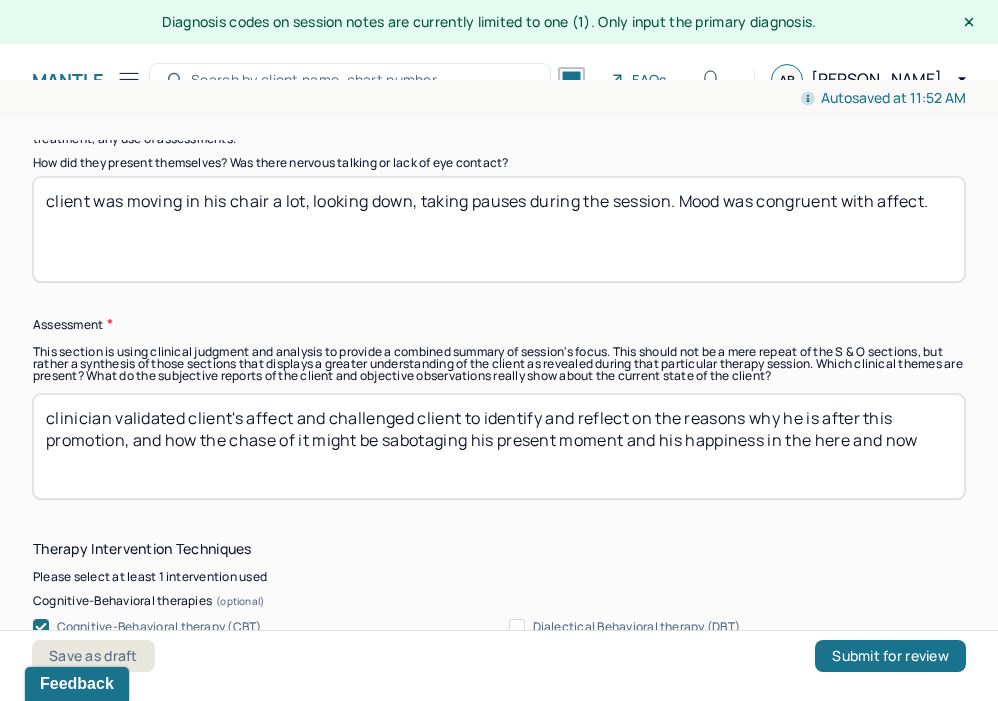 scroll, scrollTop: 1722, scrollLeft: 0, axis: vertical 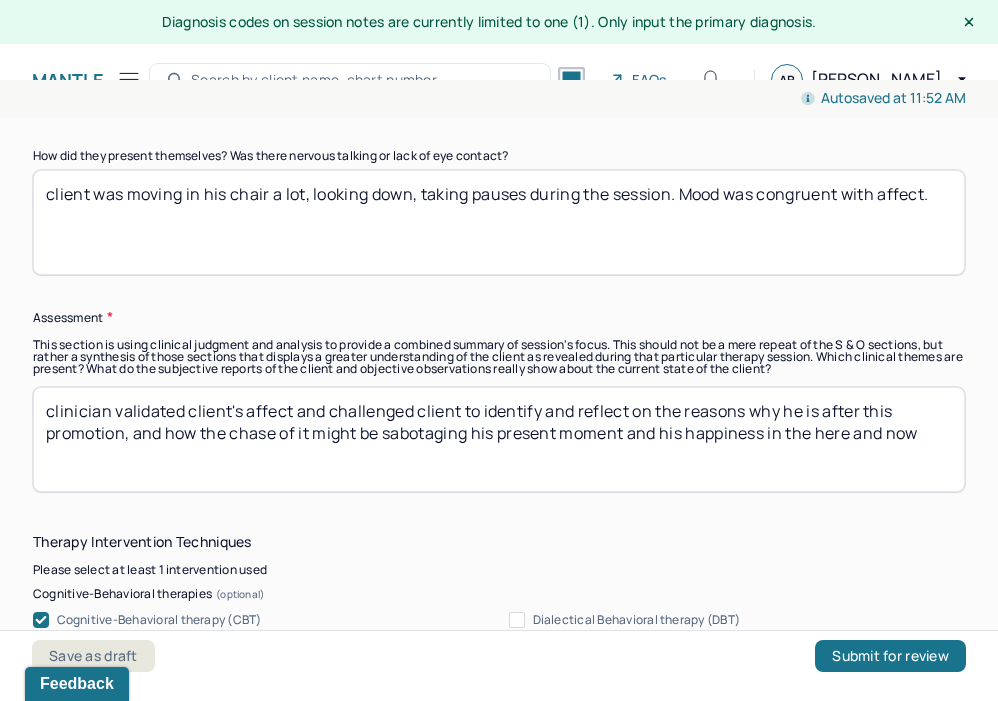 type on "client reports continuing to feel under appreciated at work which is now making him [PERSON_NAME] feelings of resentment towards his boss. Client reports work stress is taking up a lot of space for him, making him feel burned out." 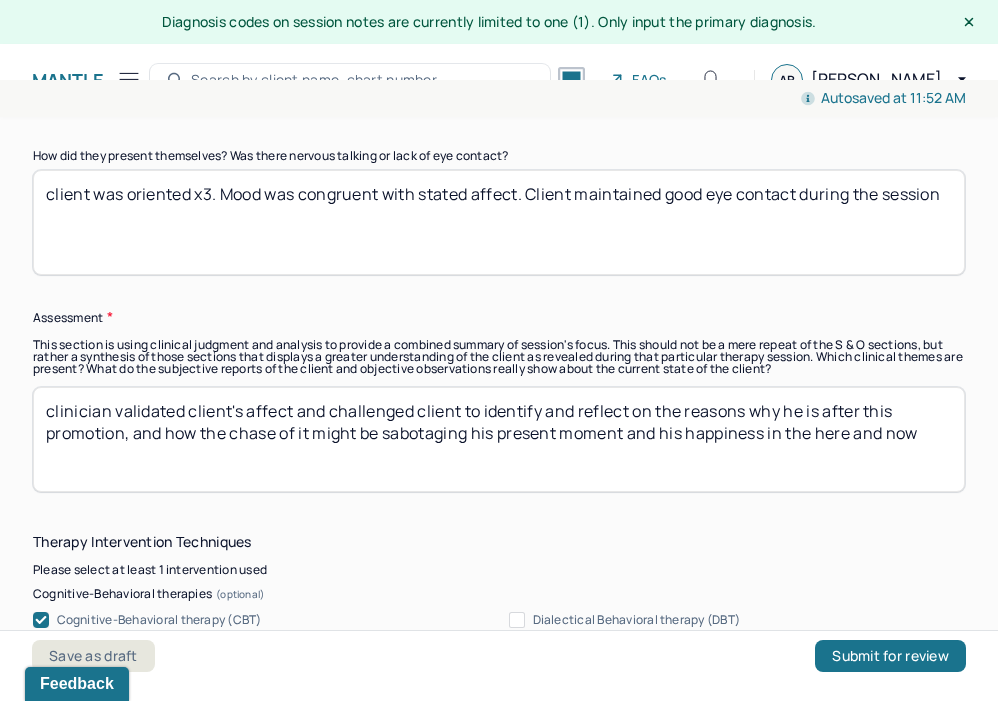 type on "client was oriented x3. Mood was congruent with stated affect. Client maintained good eye contact during the session" 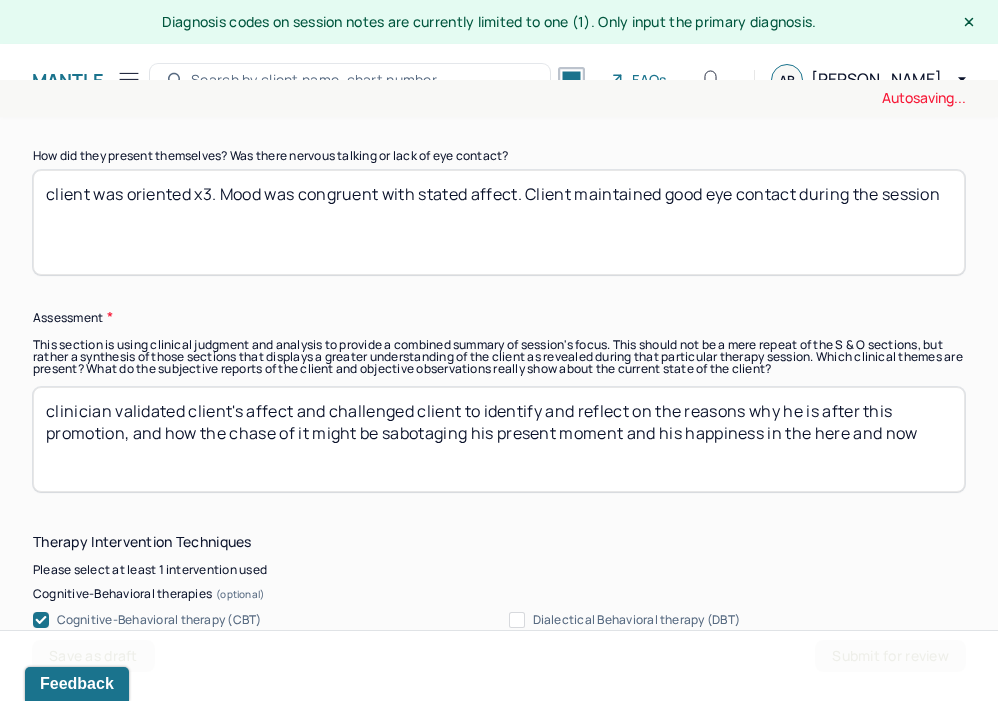 drag, startPoint x: 942, startPoint y: 437, endPoint x: 328, endPoint y: 409, distance: 614.6381 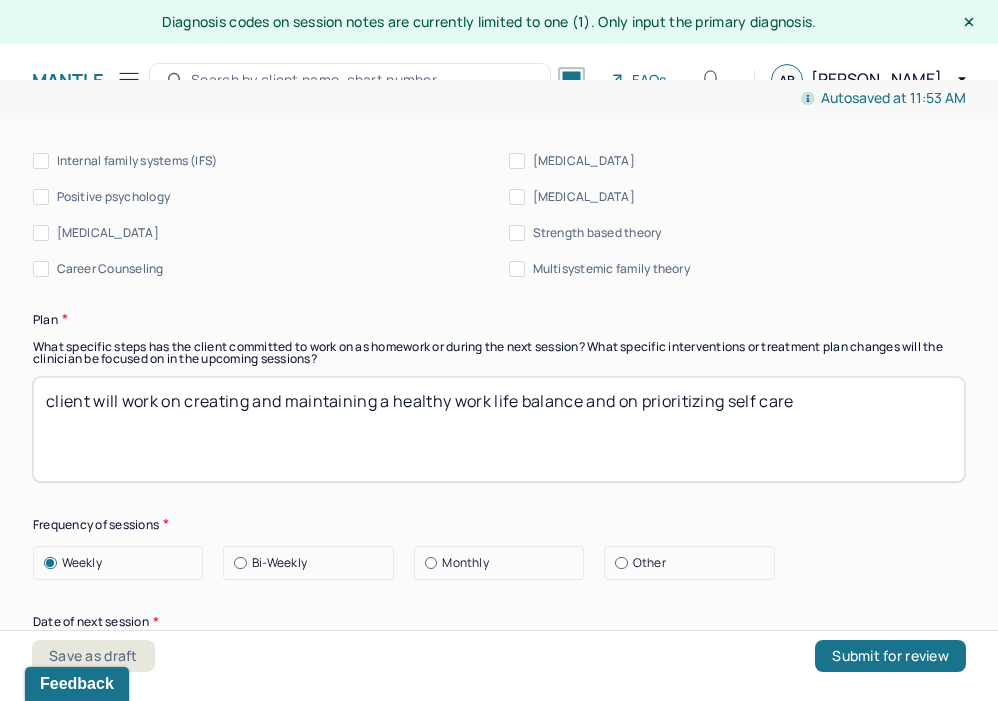 scroll, scrollTop: 2640, scrollLeft: 0, axis: vertical 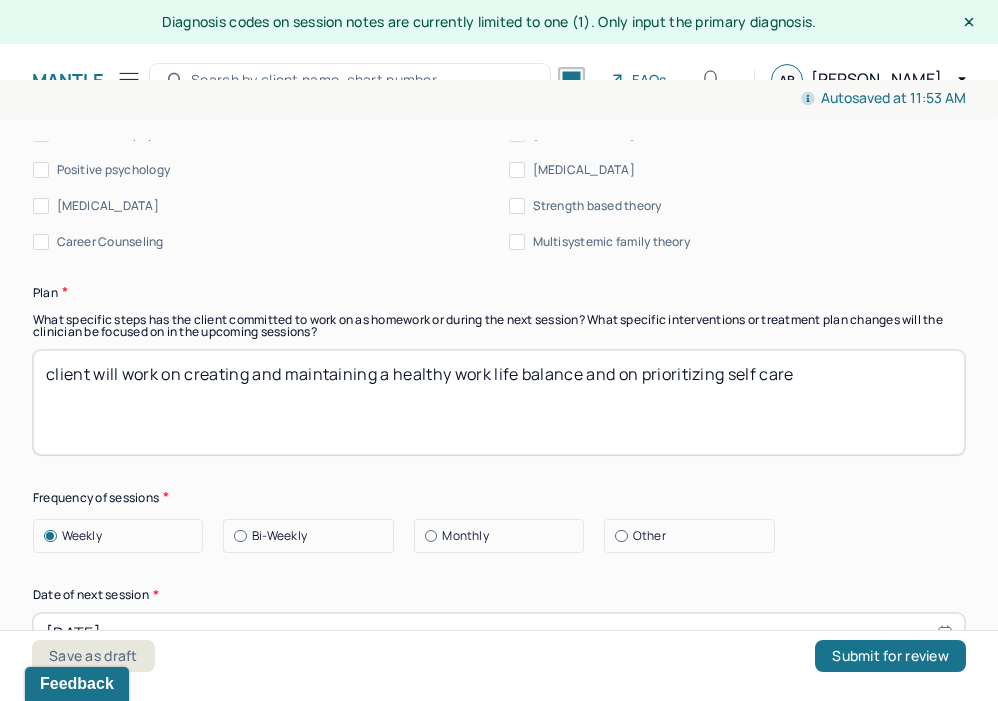 type on "clinician validated client's affect and supported client in self regulating using mindfulness and here and now approaches. Clinician reinforces the importance of self care practices to avoid burn out." 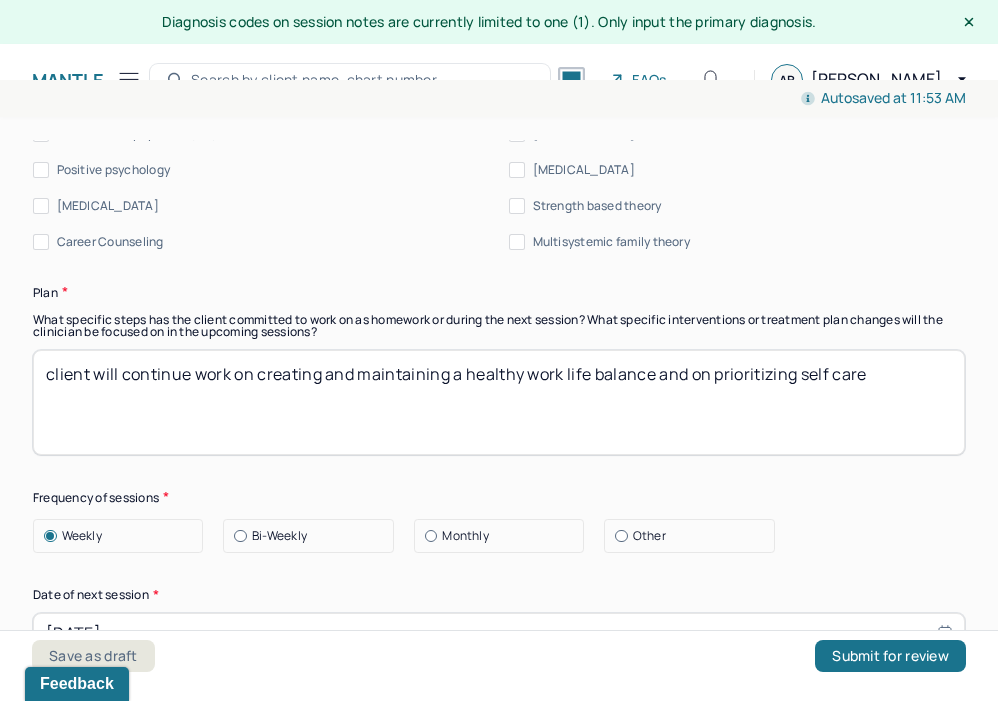 click on "client will work on creating and maintaining a healthy work life balance and on prioritizing self care" at bounding box center (499, 402) 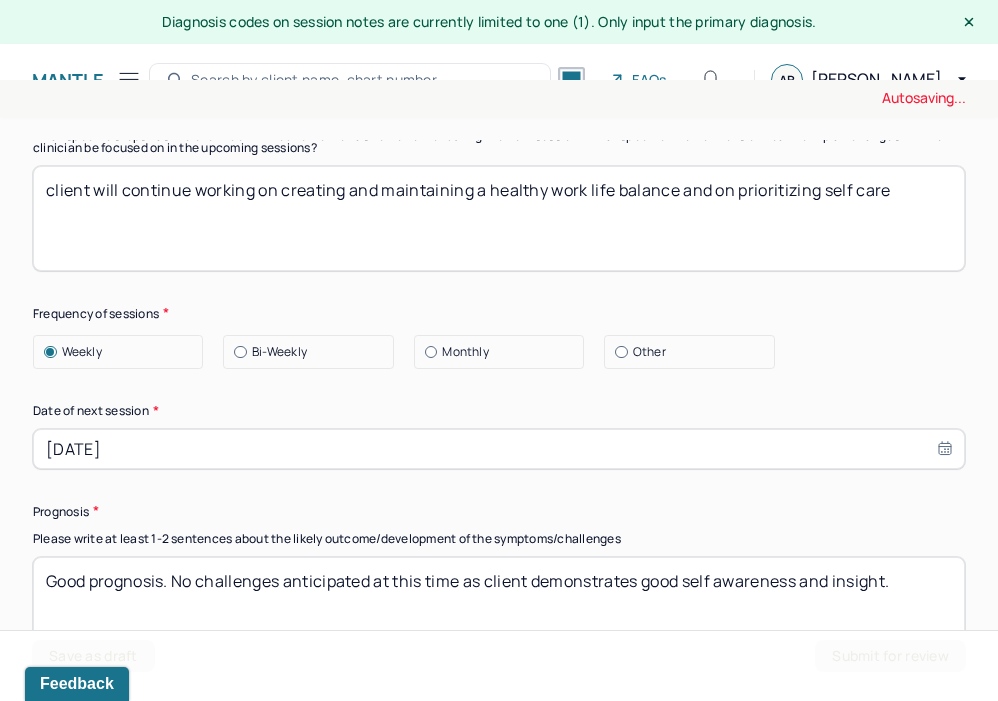 scroll, scrollTop: 2832, scrollLeft: 0, axis: vertical 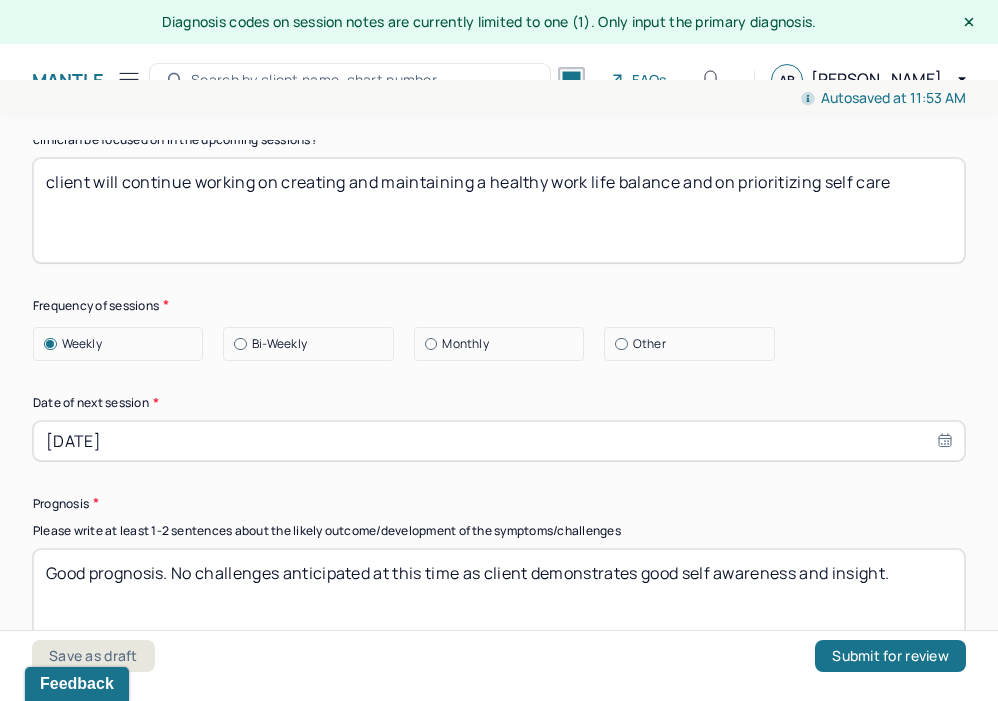 type on "client will continue working on creating and maintaining a healthy work life balance and on prioritizing self care" 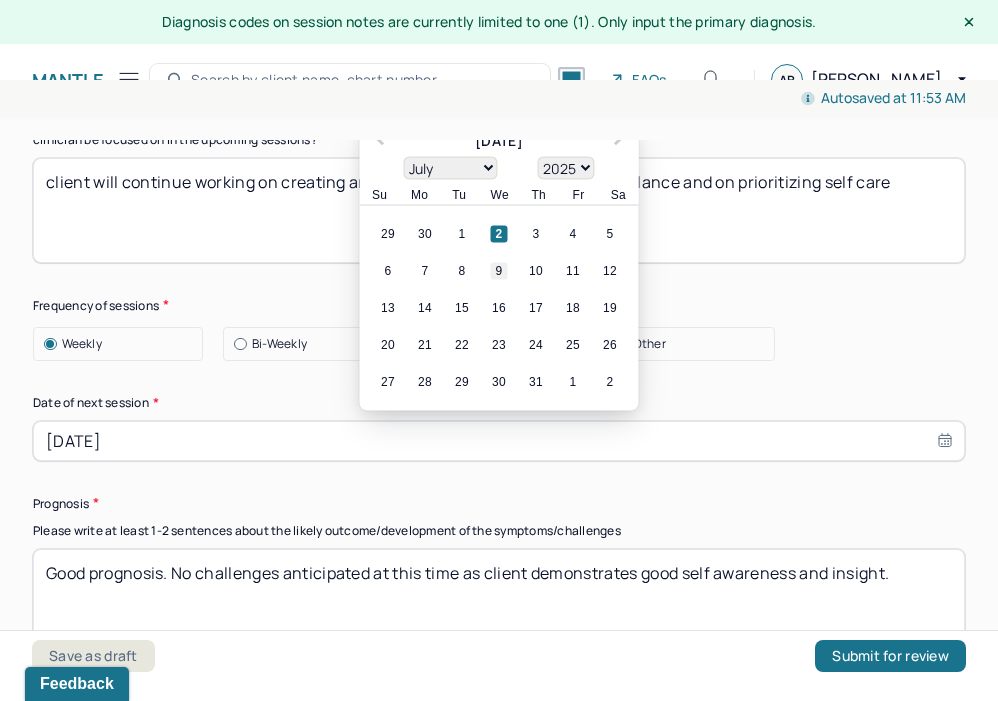 click on "9" at bounding box center [499, 270] 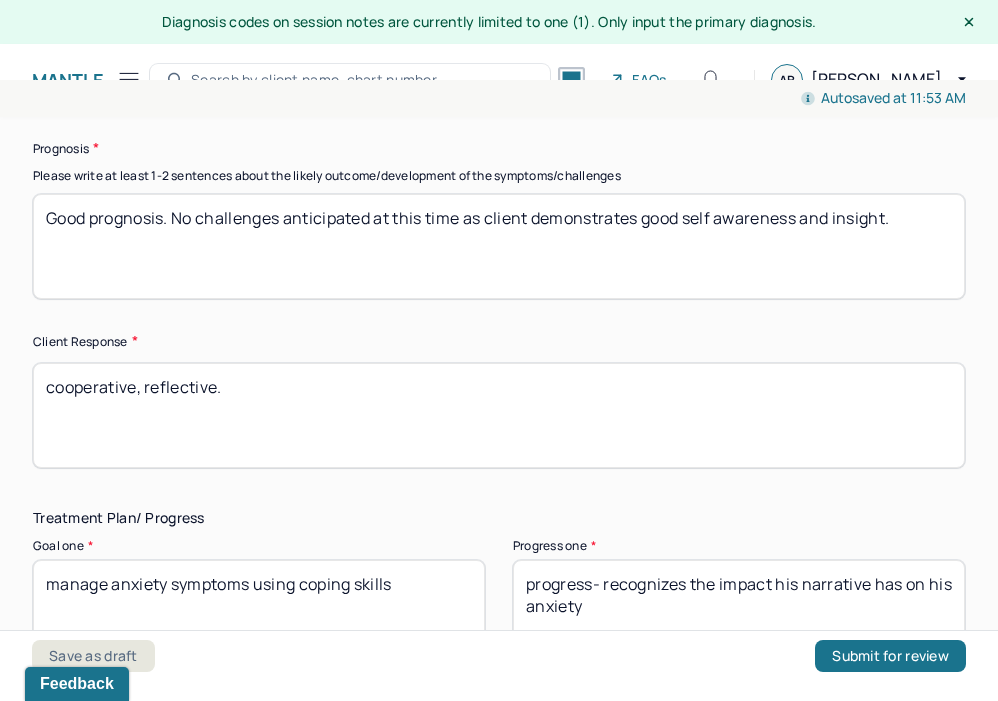 scroll, scrollTop: 3204, scrollLeft: 0, axis: vertical 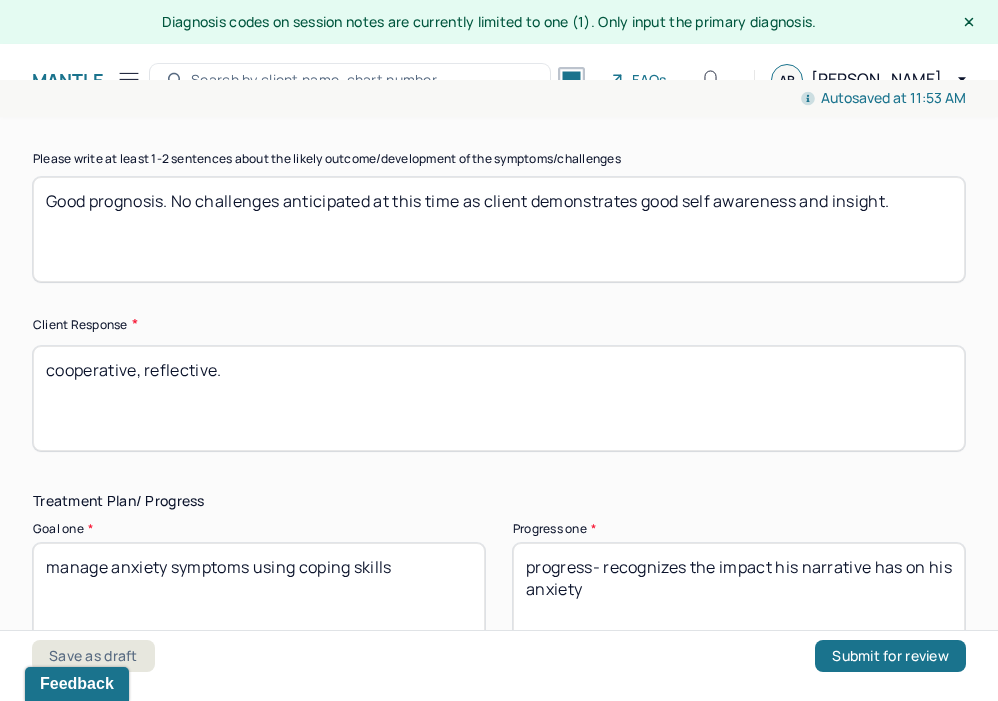 drag, startPoint x: 903, startPoint y: 199, endPoint x: 61, endPoint y: 167, distance: 842.60785 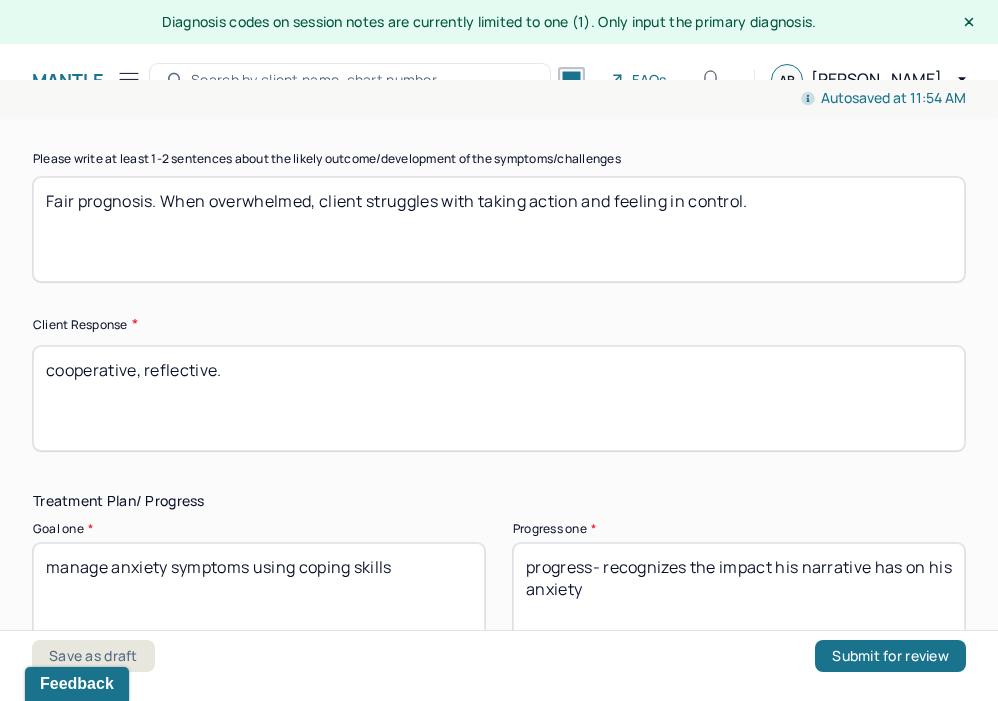 type on "Fair prognosis. When overwhelmed, client struggles with taking action and feeling in control." 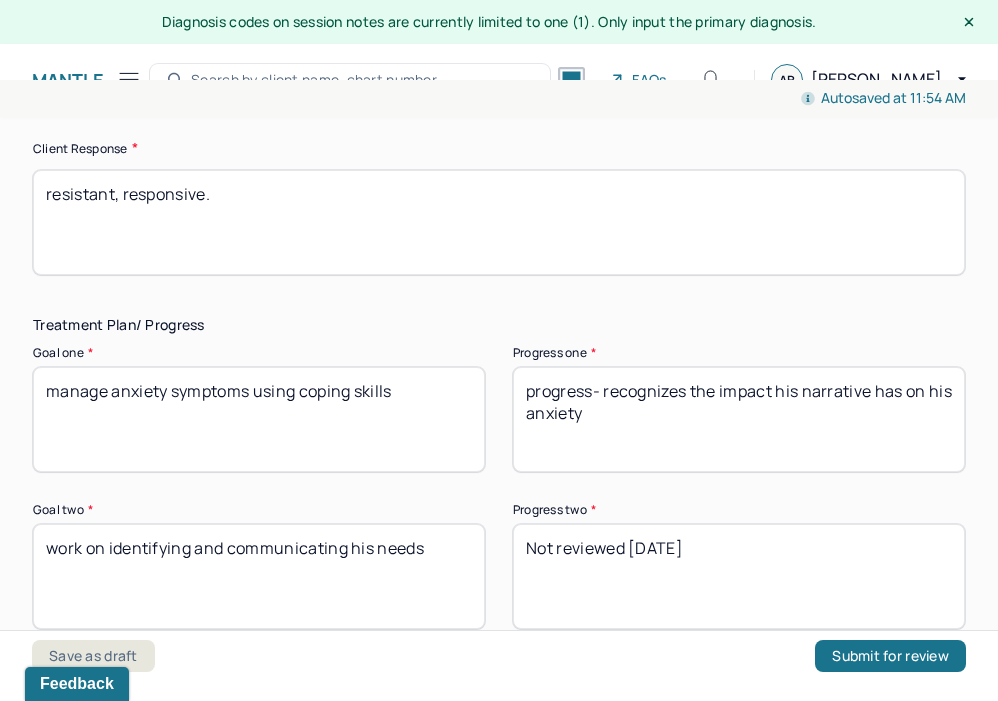 scroll, scrollTop: 3404, scrollLeft: 0, axis: vertical 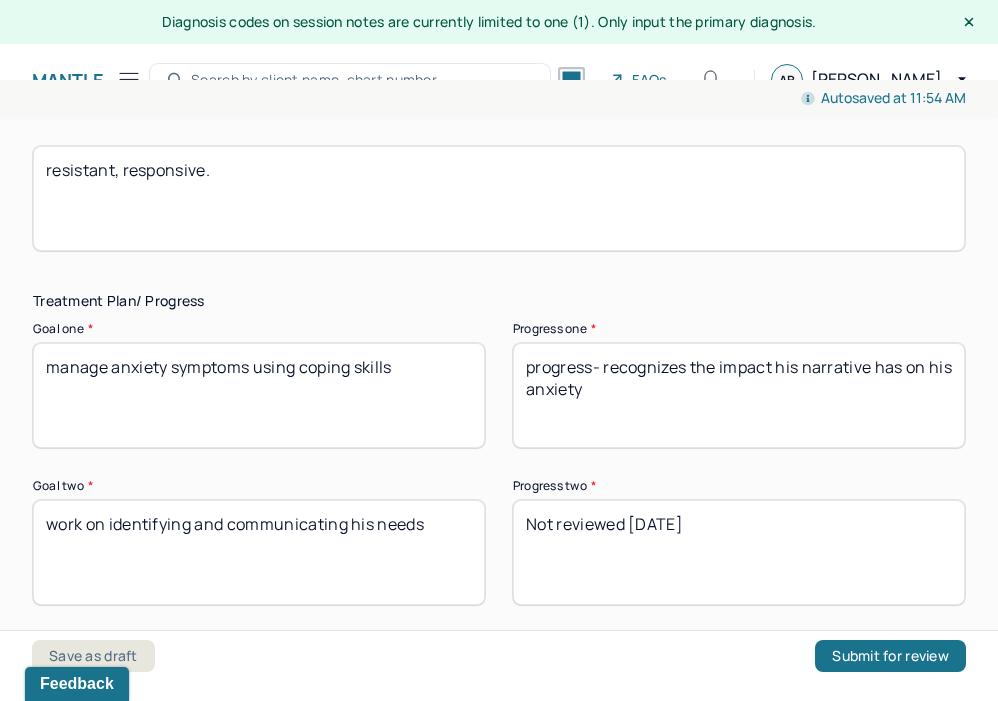 type on "resistant, responsive." 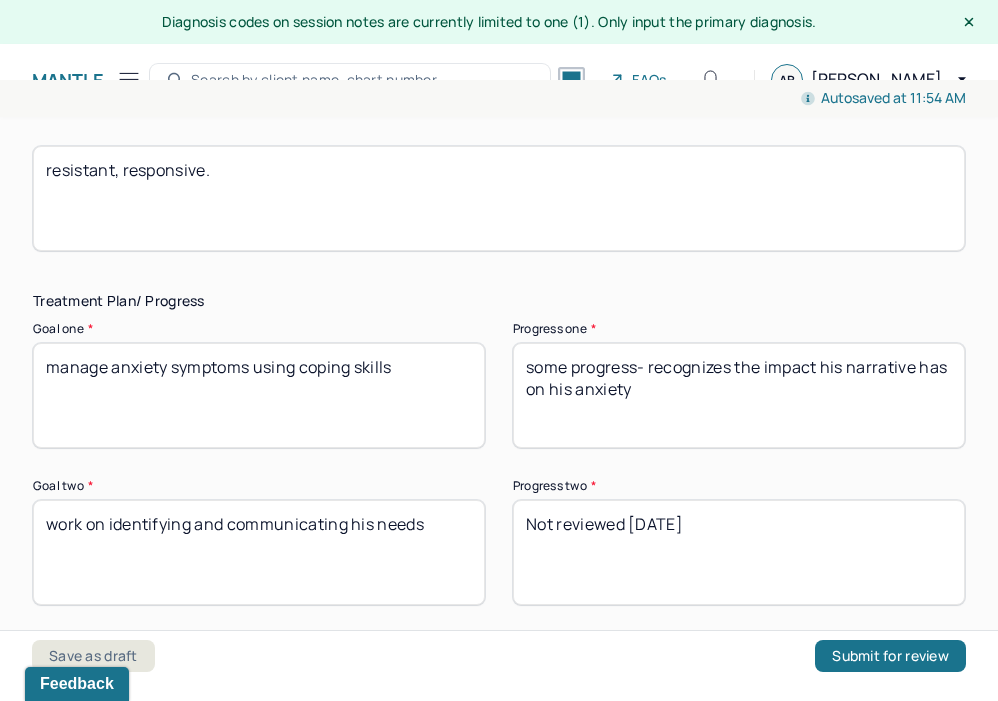 drag, startPoint x: 662, startPoint y: 393, endPoint x: 747, endPoint y: 358, distance: 91.92388 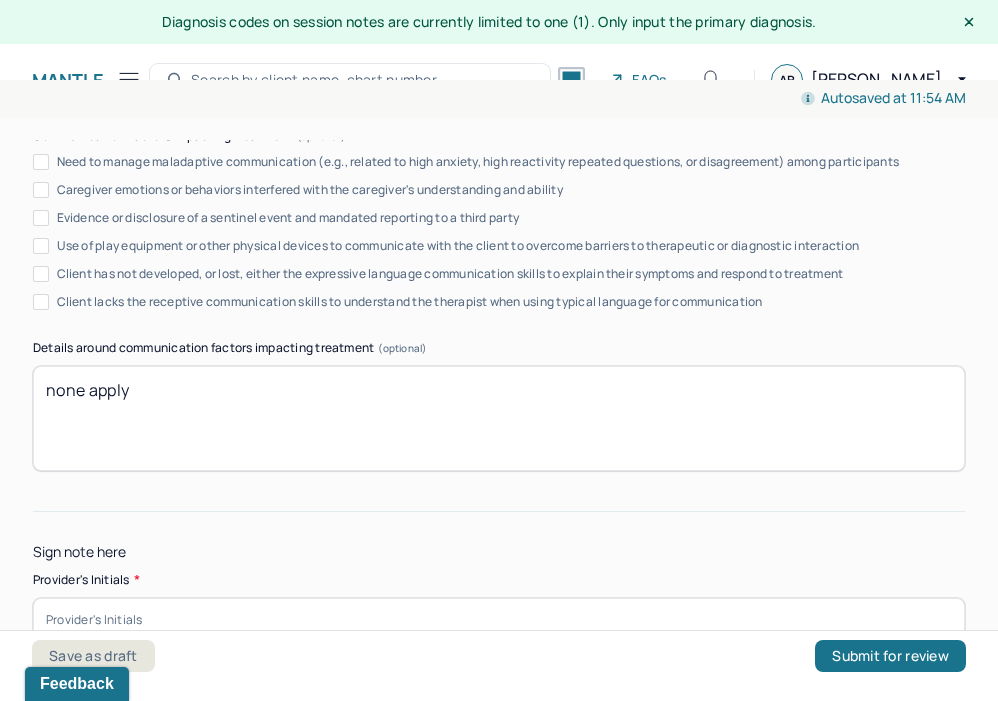 scroll, scrollTop: 4138, scrollLeft: 0, axis: vertical 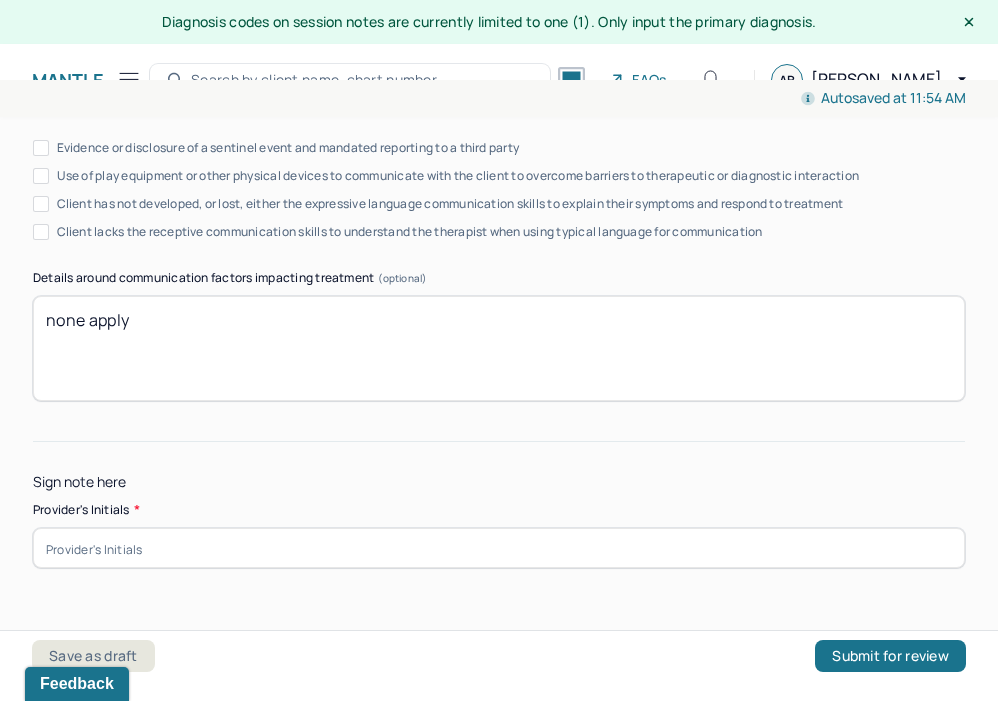 type on "some progress- recognizes struggles with managing anxiety this week." 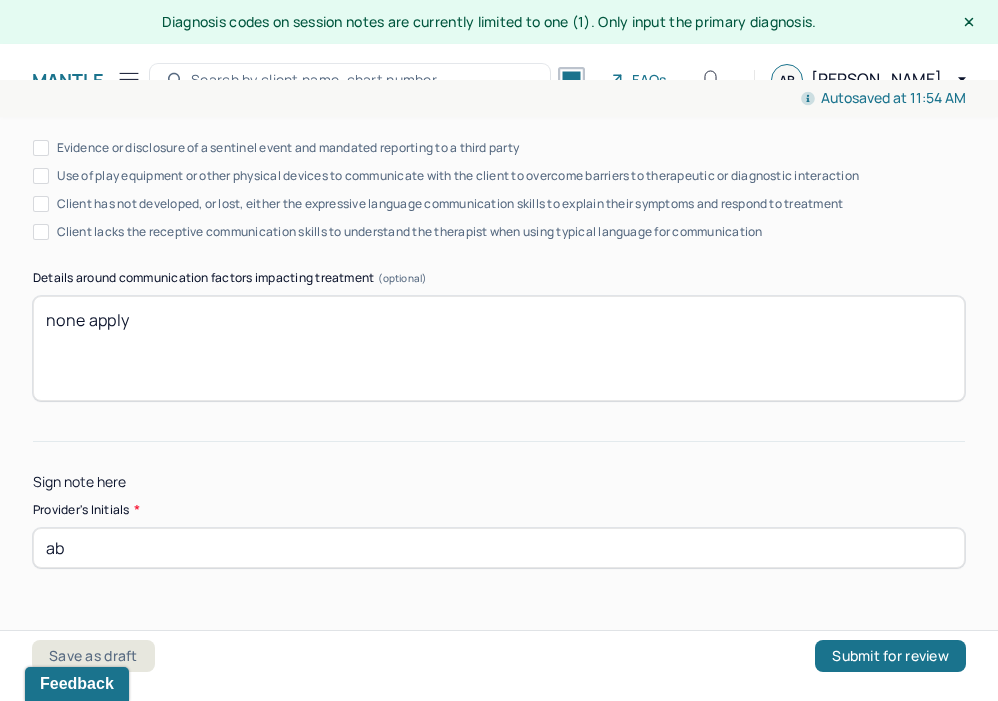 type on "ab" 